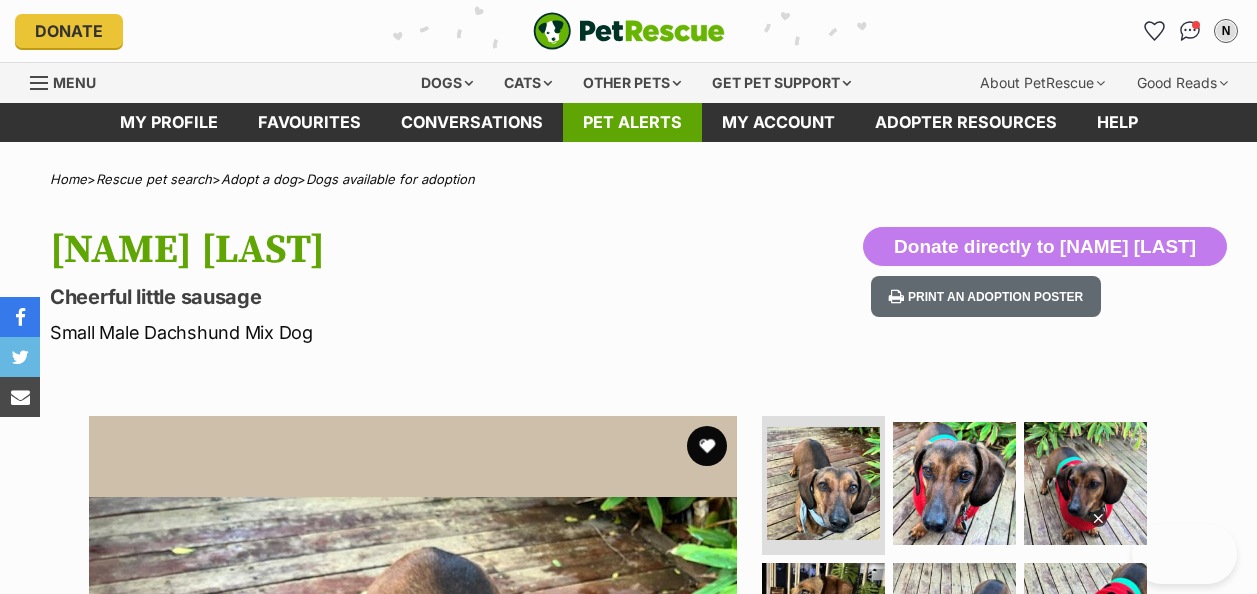scroll, scrollTop: 0, scrollLeft: 0, axis: both 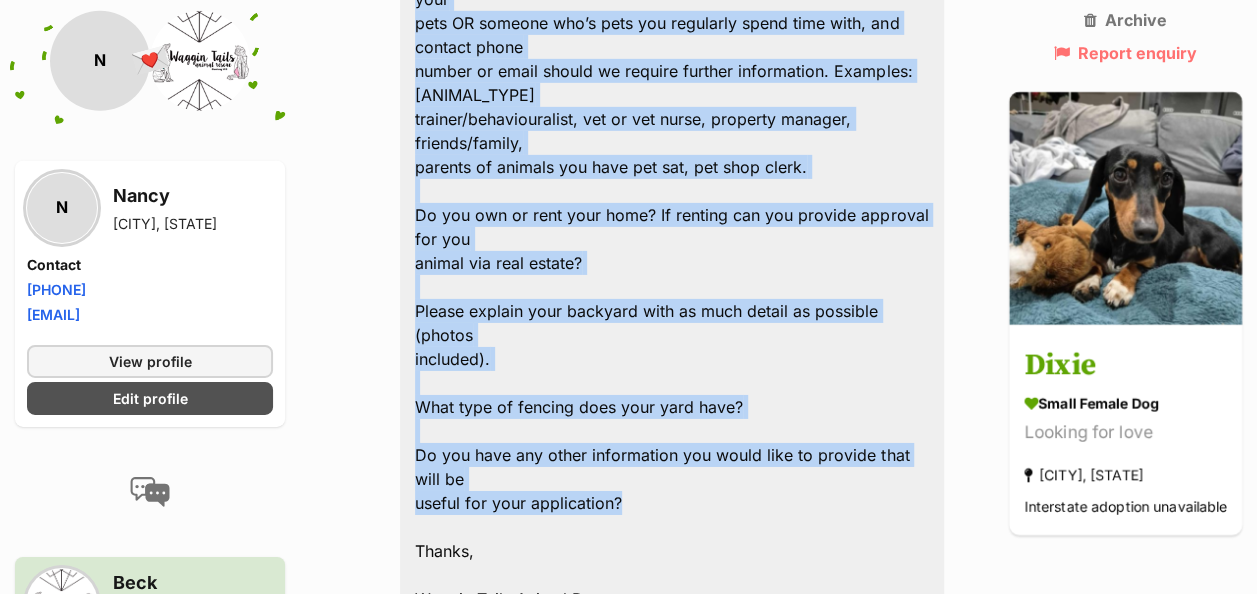 drag, startPoint x: 414, startPoint y: 228, endPoint x: 694, endPoint y: 478, distance: 375.3665 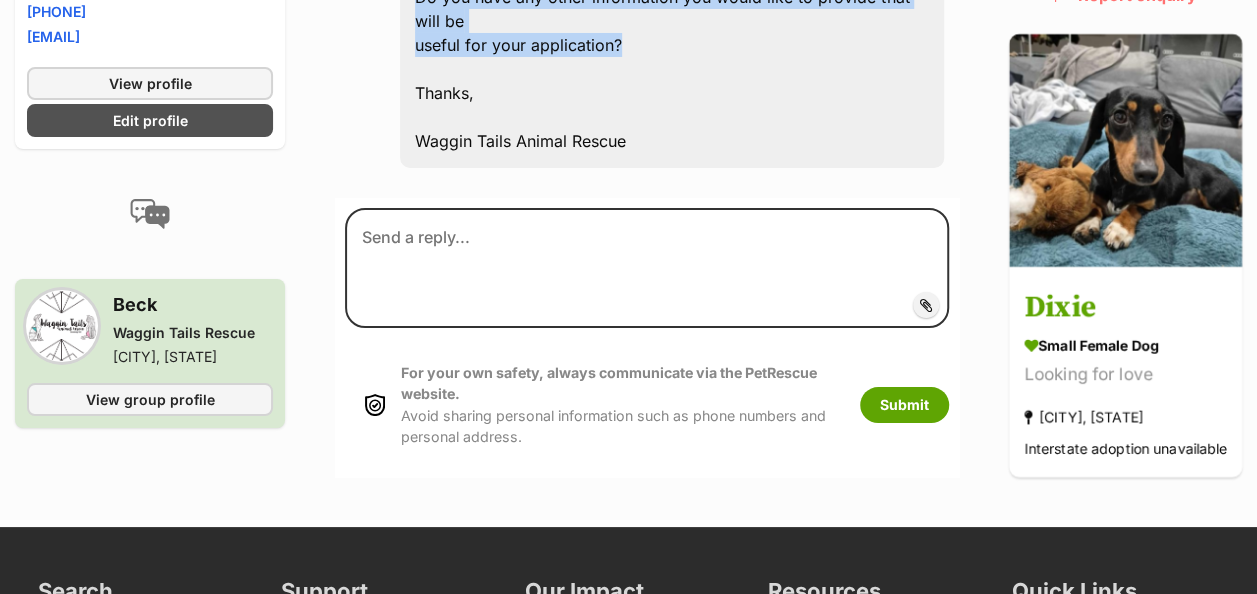 scroll, scrollTop: 3532, scrollLeft: 0, axis: vertical 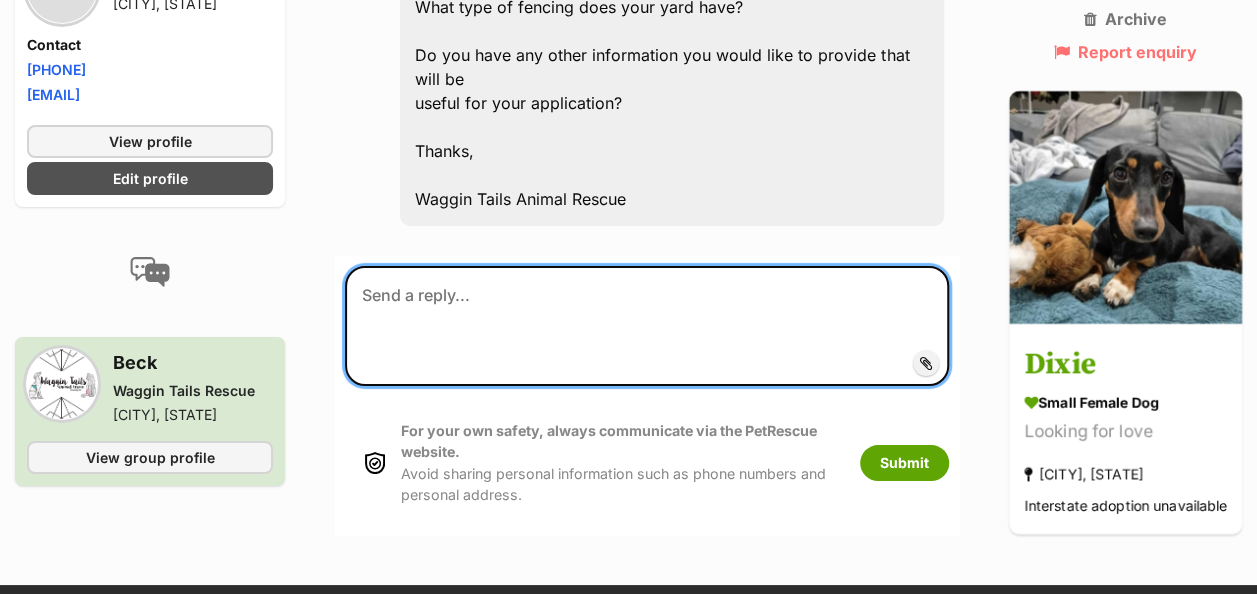 click at bounding box center [647, 326] 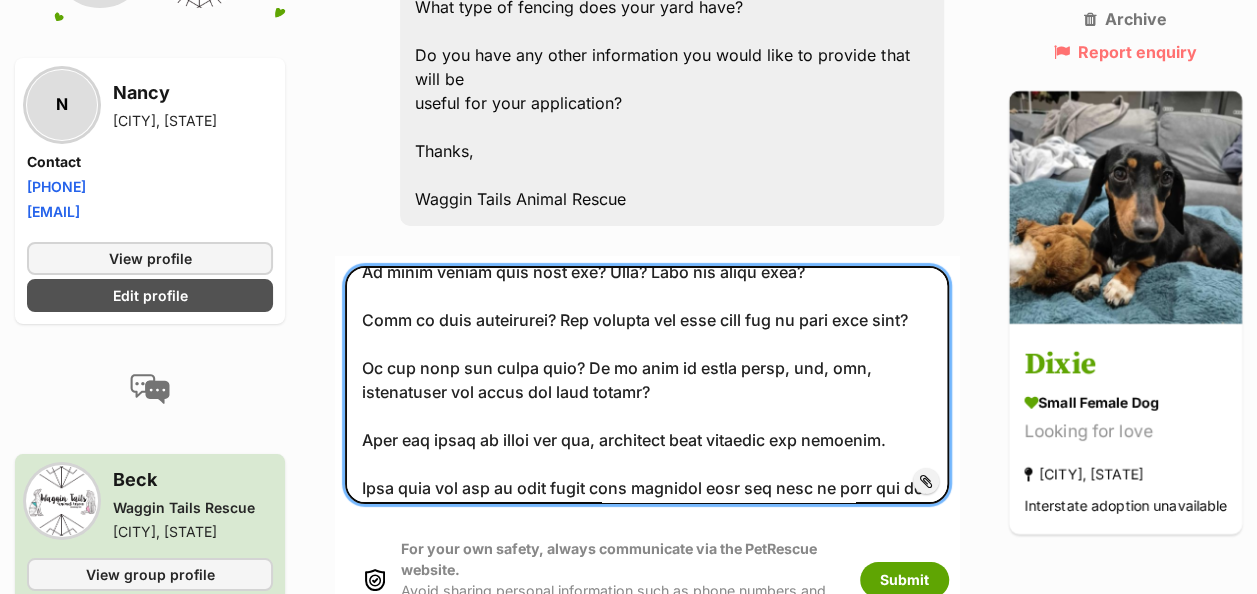 scroll, scrollTop: 0, scrollLeft: 0, axis: both 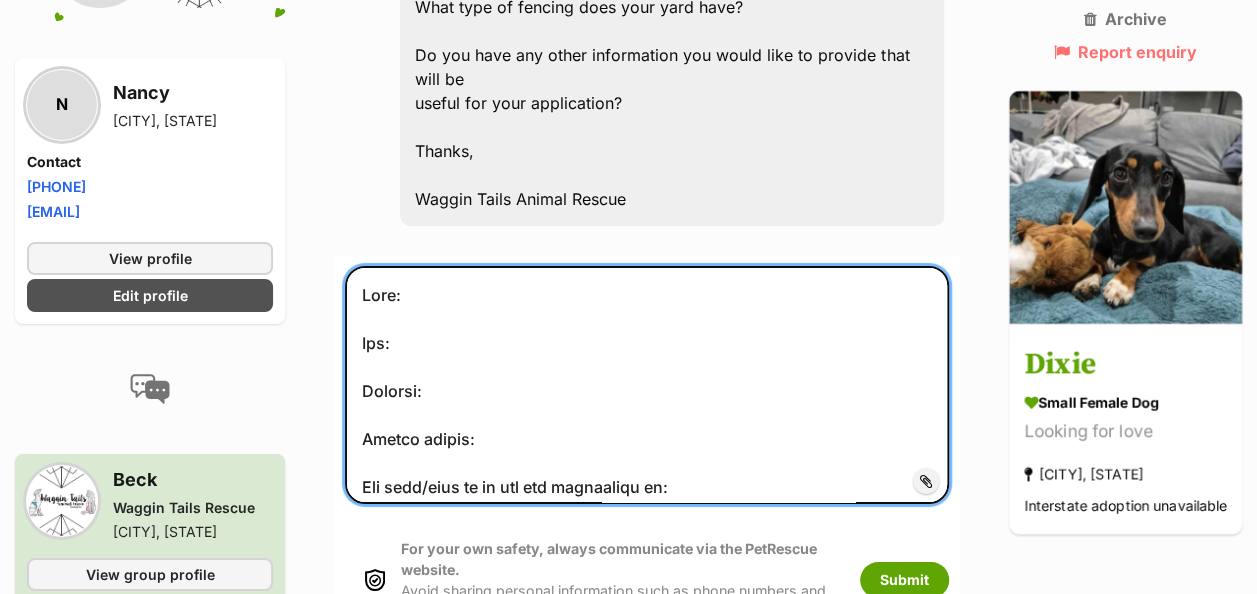 click at bounding box center (647, 385) 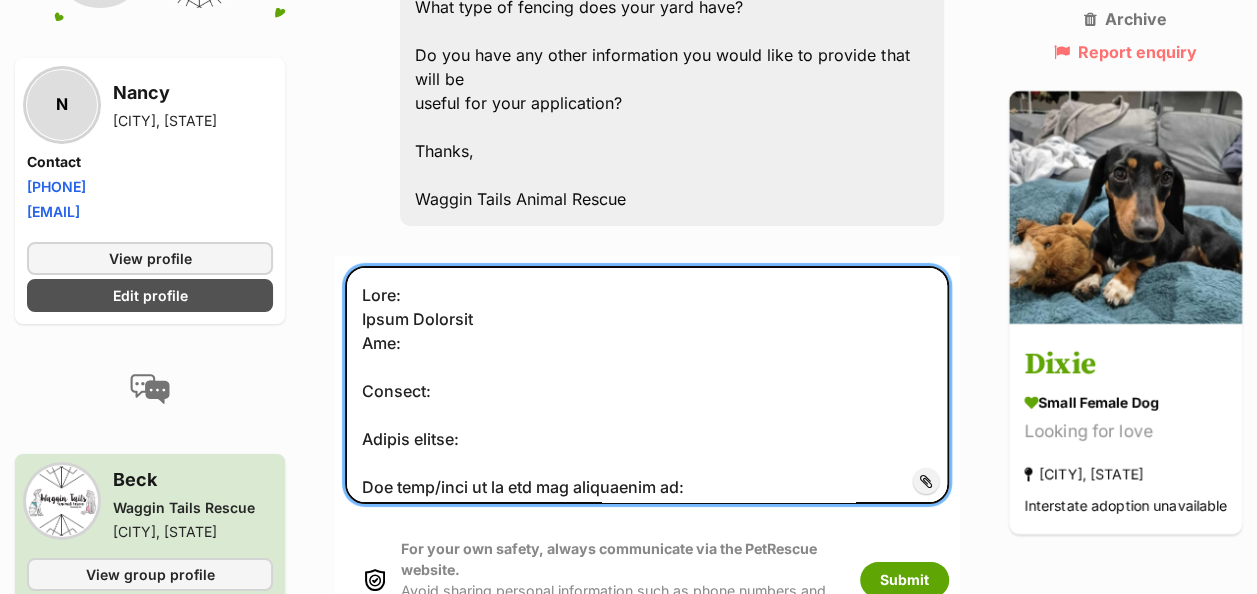 click at bounding box center (647, 385) 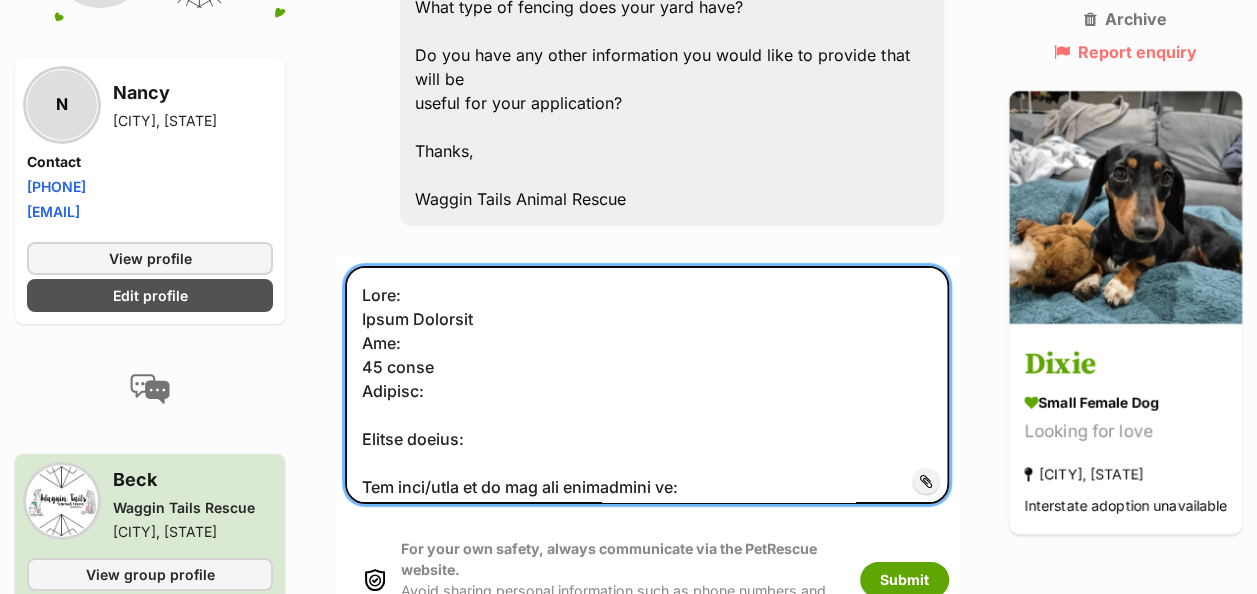 click at bounding box center [647, 385] 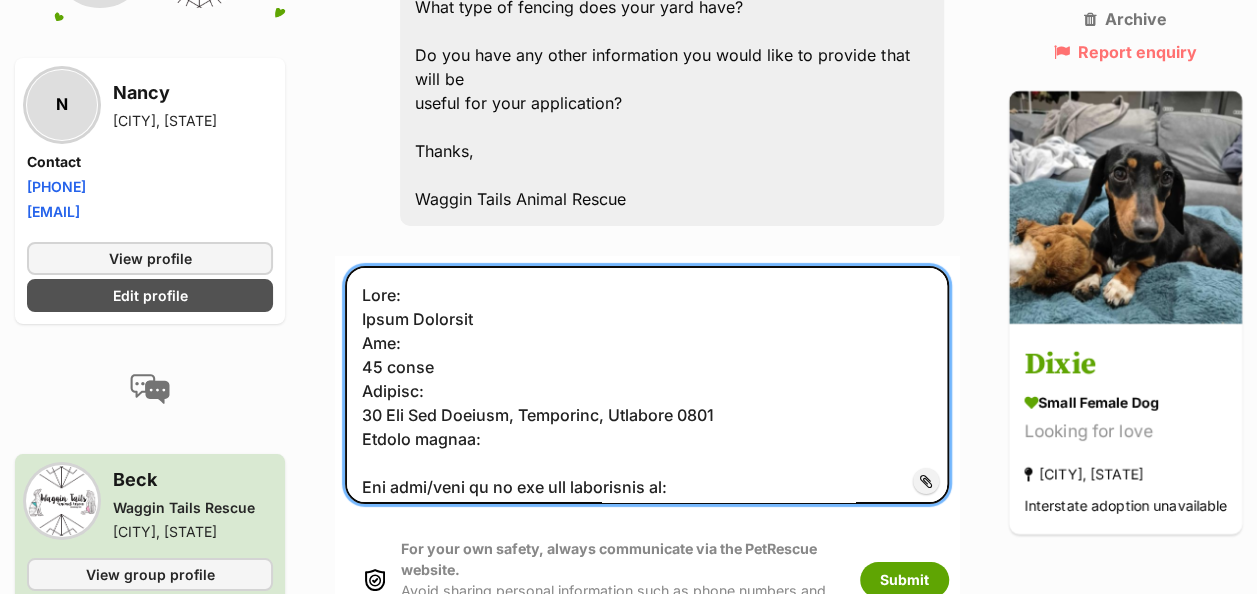 click at bounding box center [647, 385] 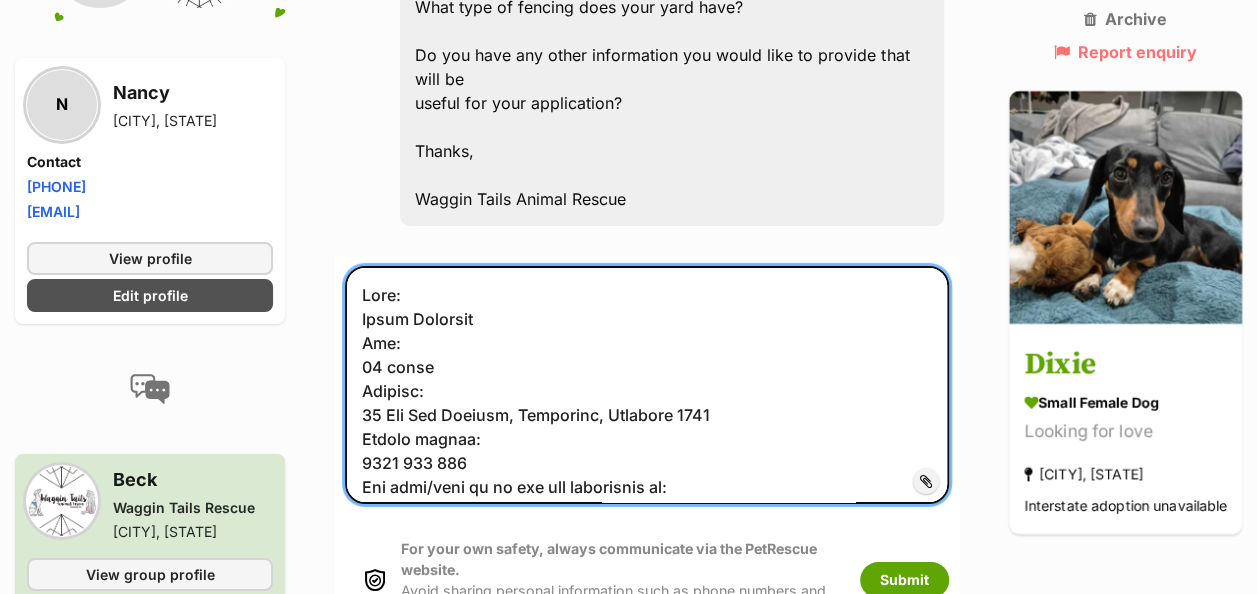 scroll, scrollTop: 100, scrollLeft: 0, axis: vertical 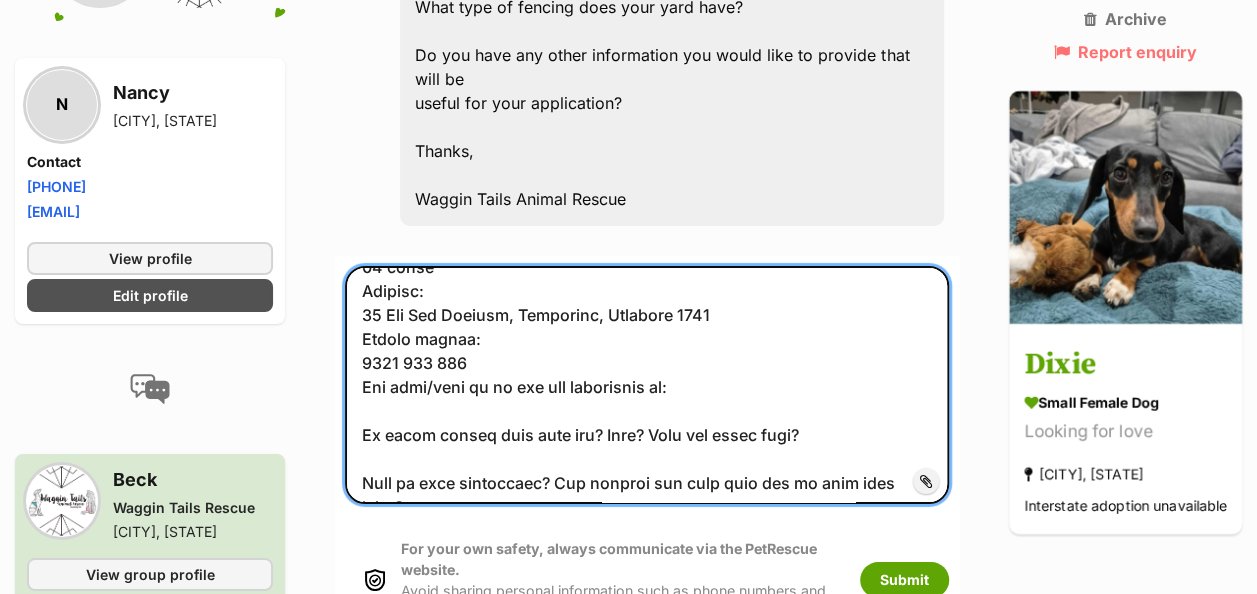 click at bounding box center [647, 385] 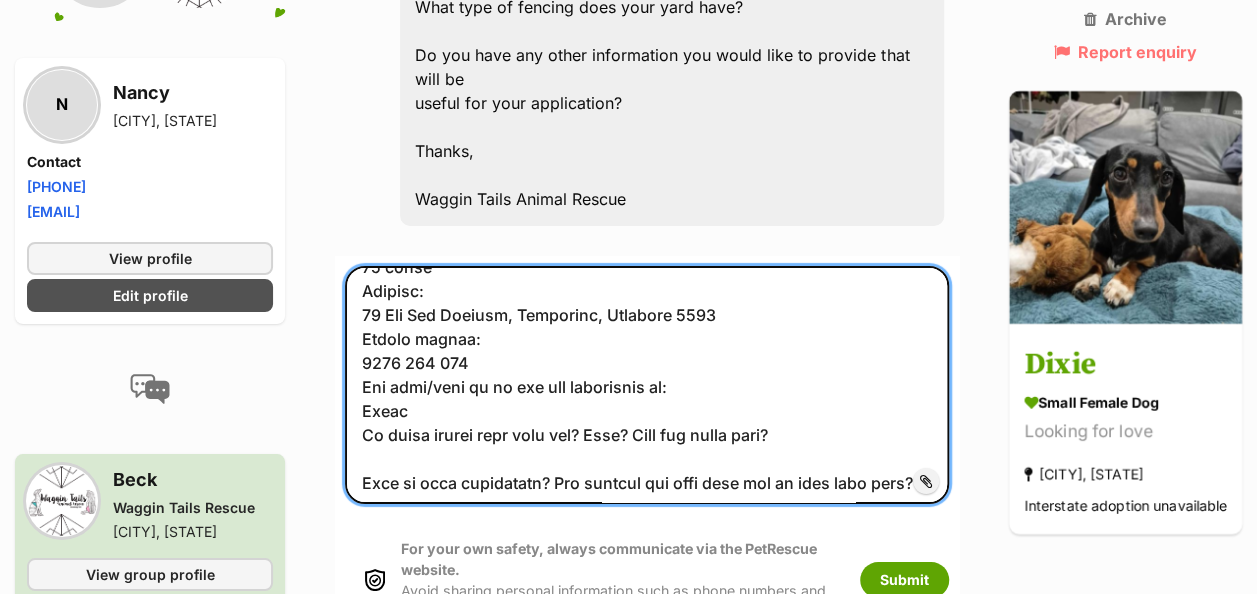 click at bounding box center [647, 385] 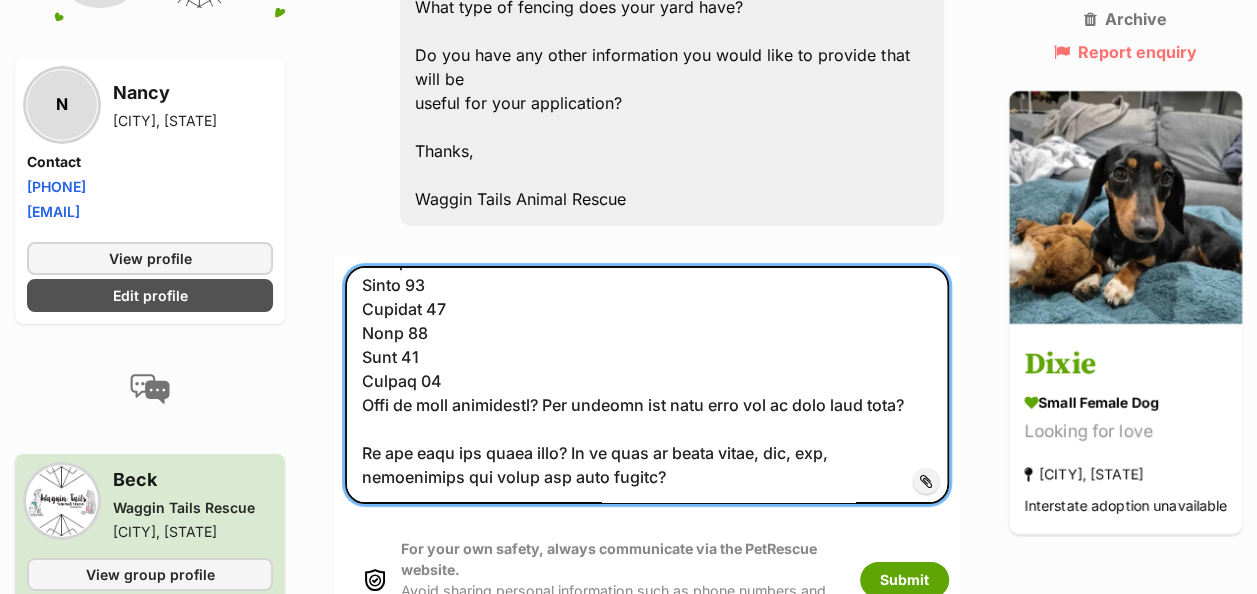 scroll, scrollTop: 387, scrollLeft: 0, axis: vertical 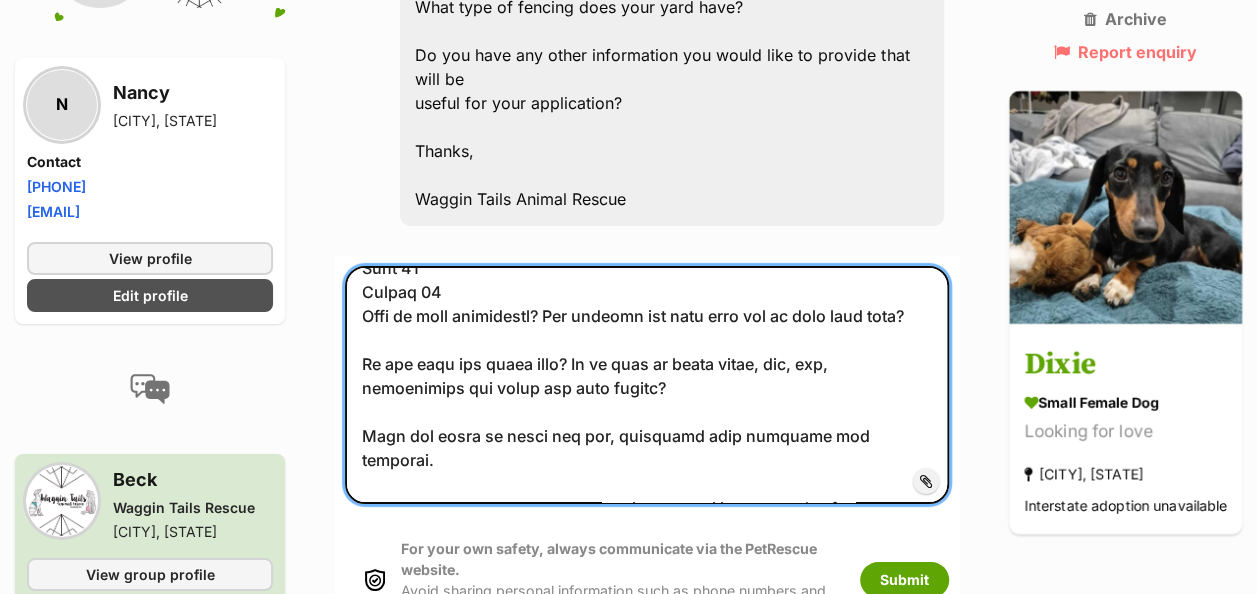click at bounding box center [647, 385] 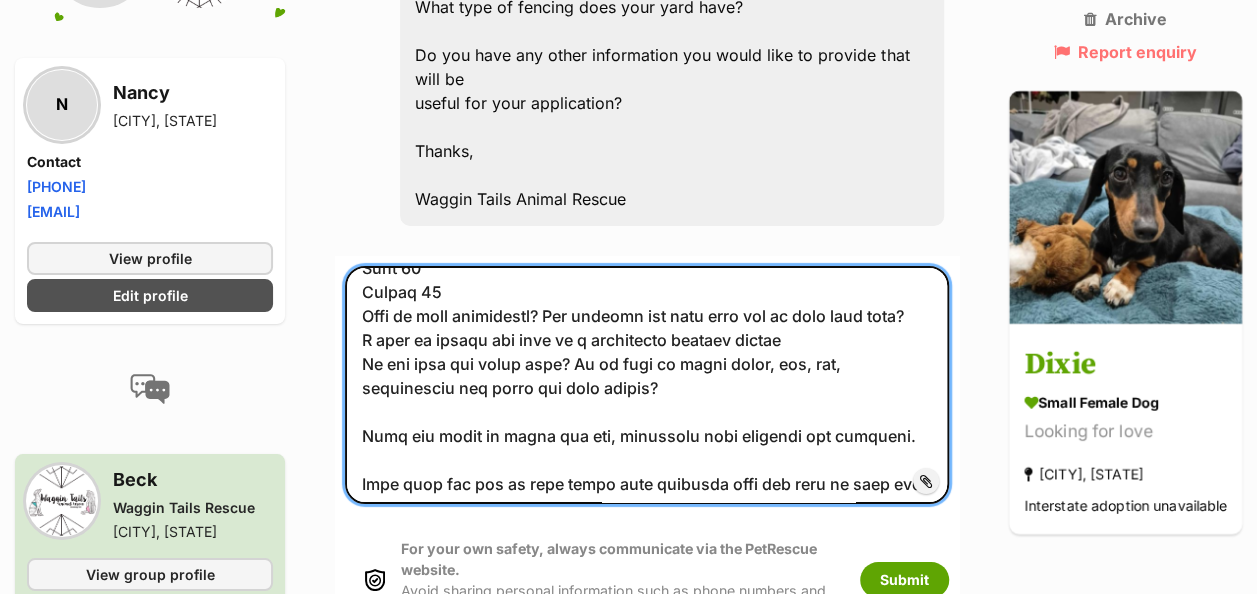 click at bounding box center [647, 385] 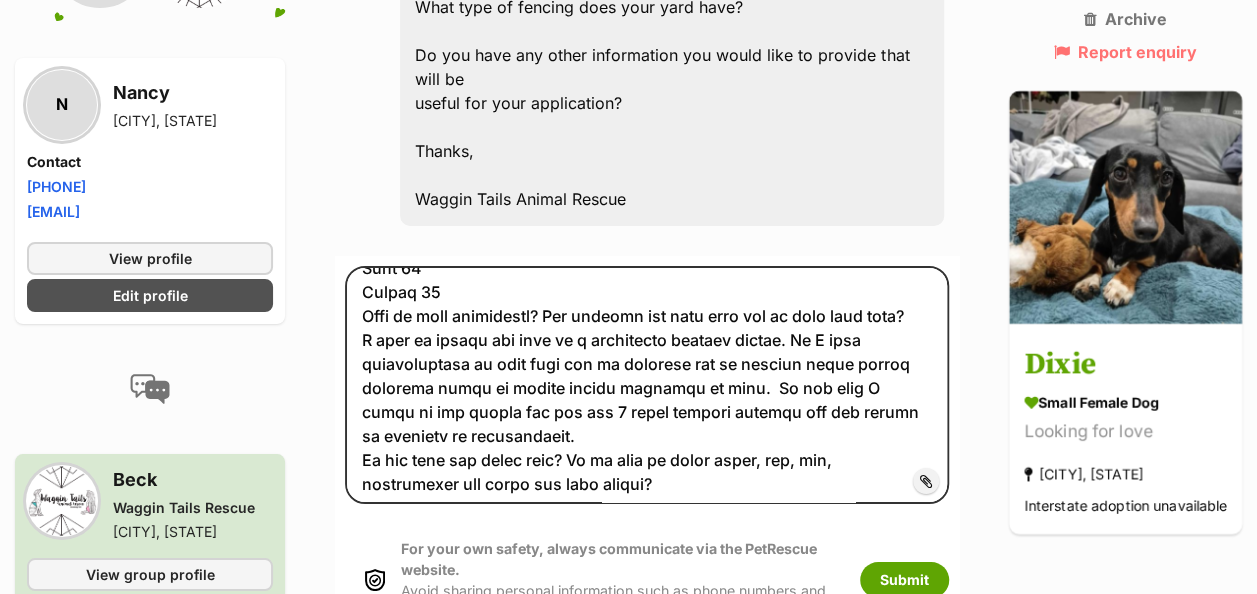 drag, startPoint x: 223, startPoint y: 429, endPoint x: 208, endPoint y: 440, distance: 18.601076 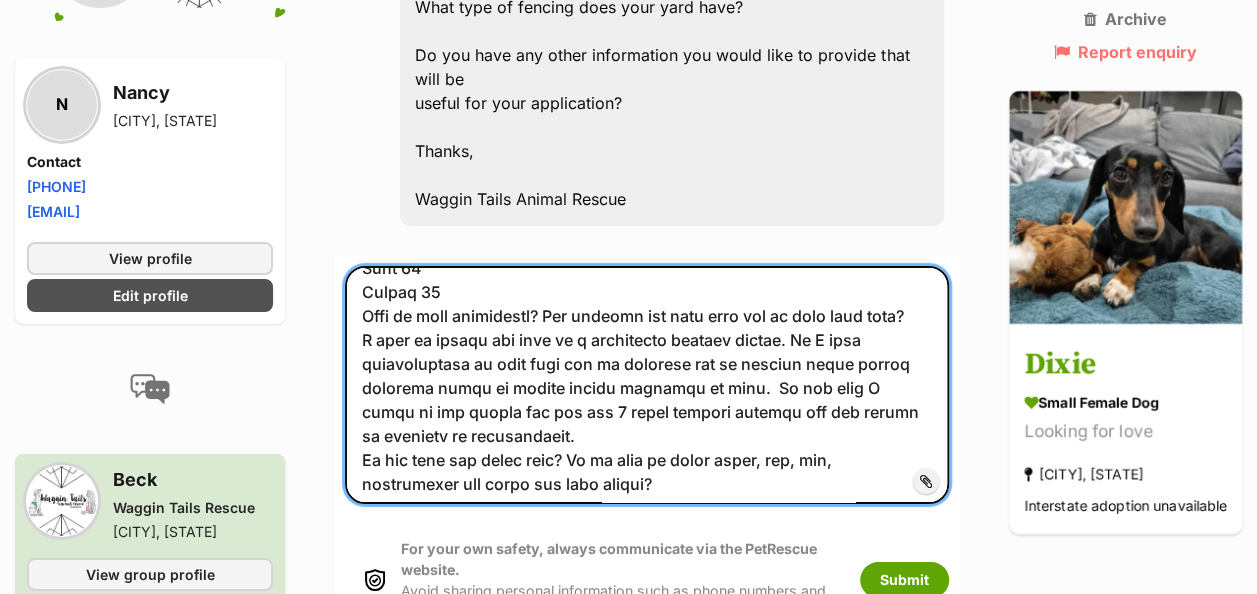 click at bounding box center (647, 385) 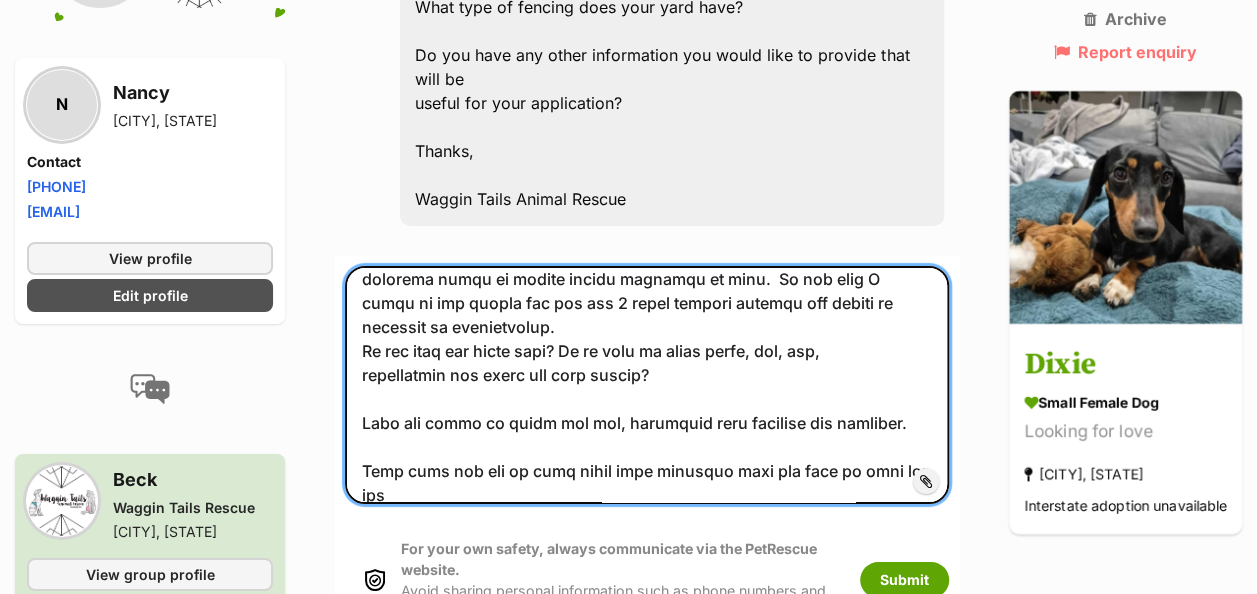 scroll, scrollTop: 587, scrollLeft: 0, axis: vertical 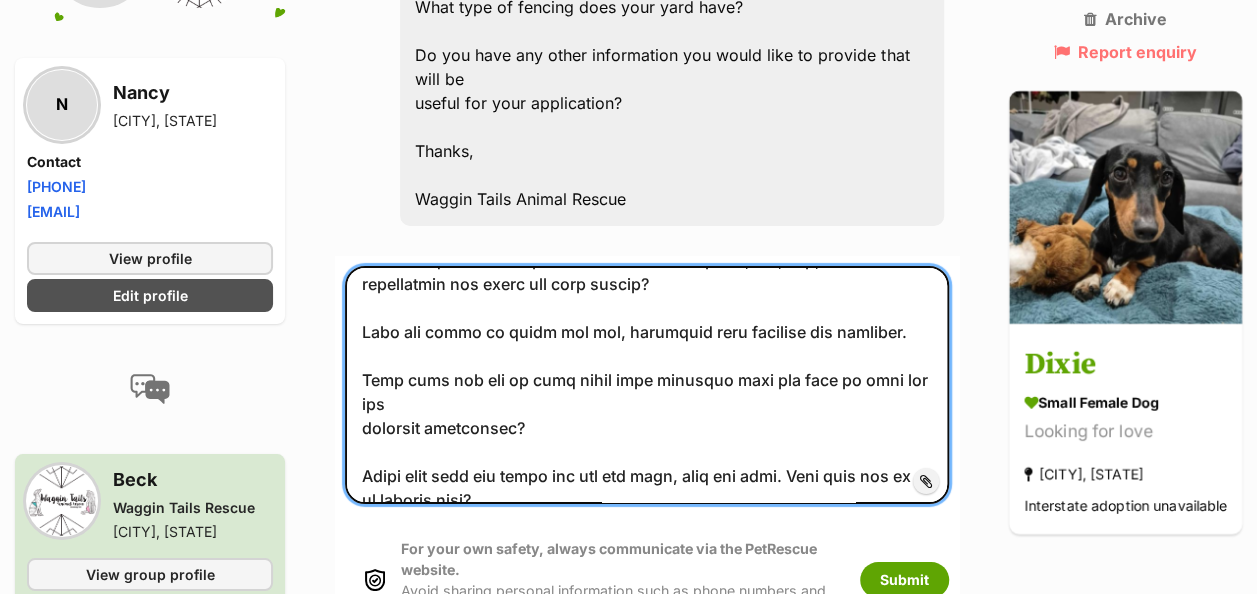 click at bounding box center [647, 385] 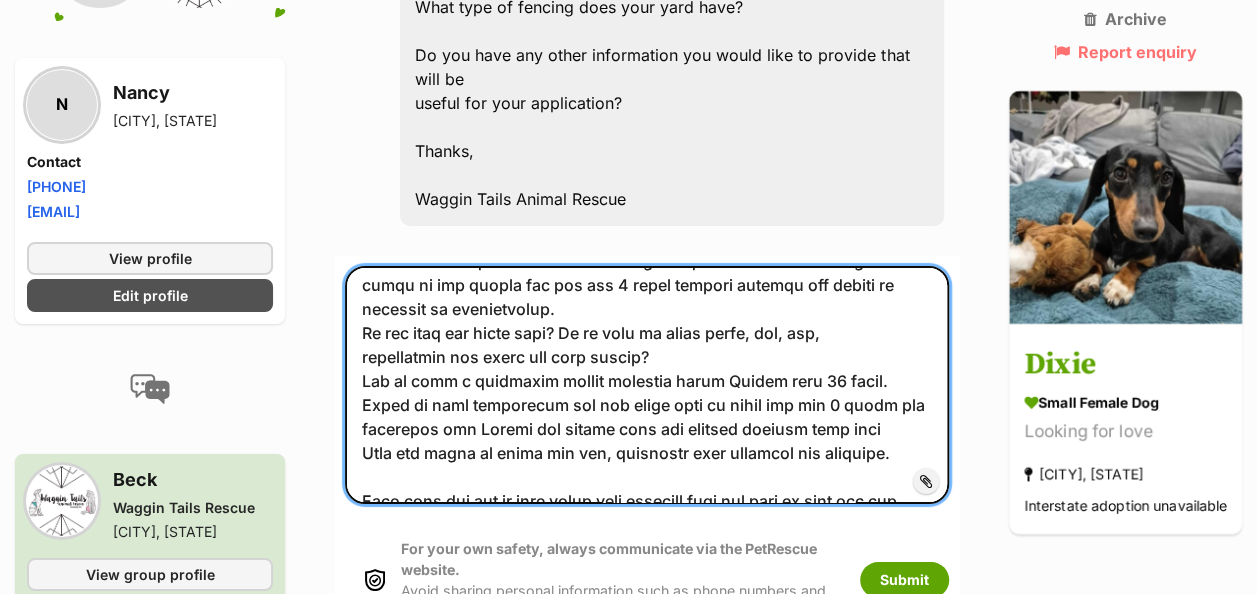 scroll, scrollTop: 587, scrollLeft: 0, axis: vertical 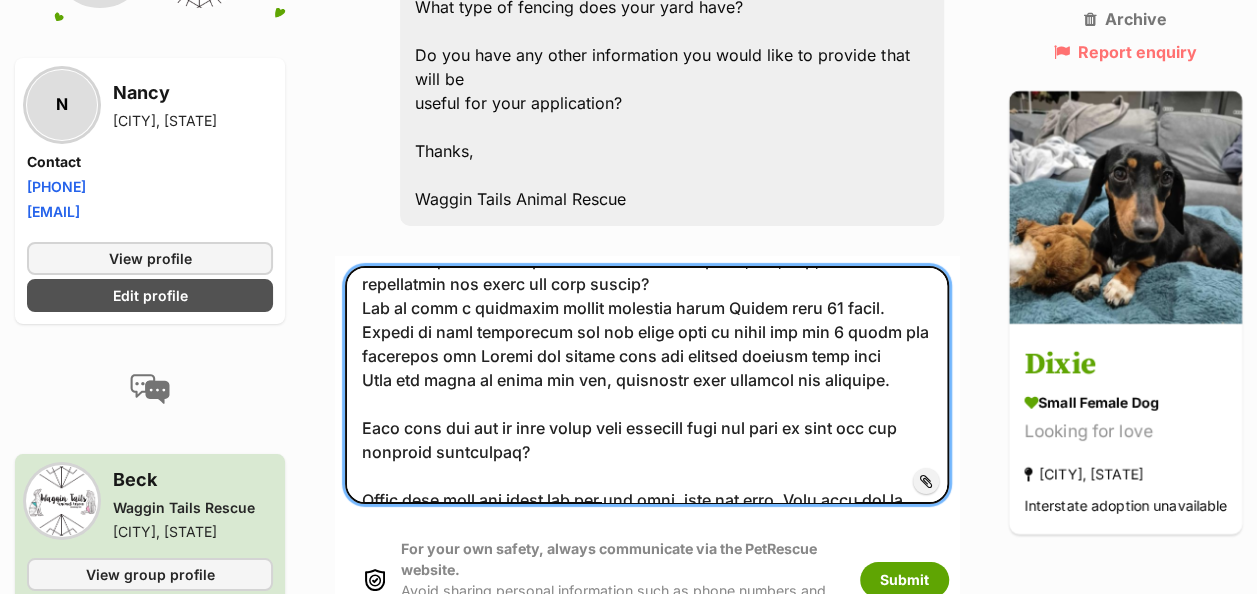 click at bounding box center (647, 385) 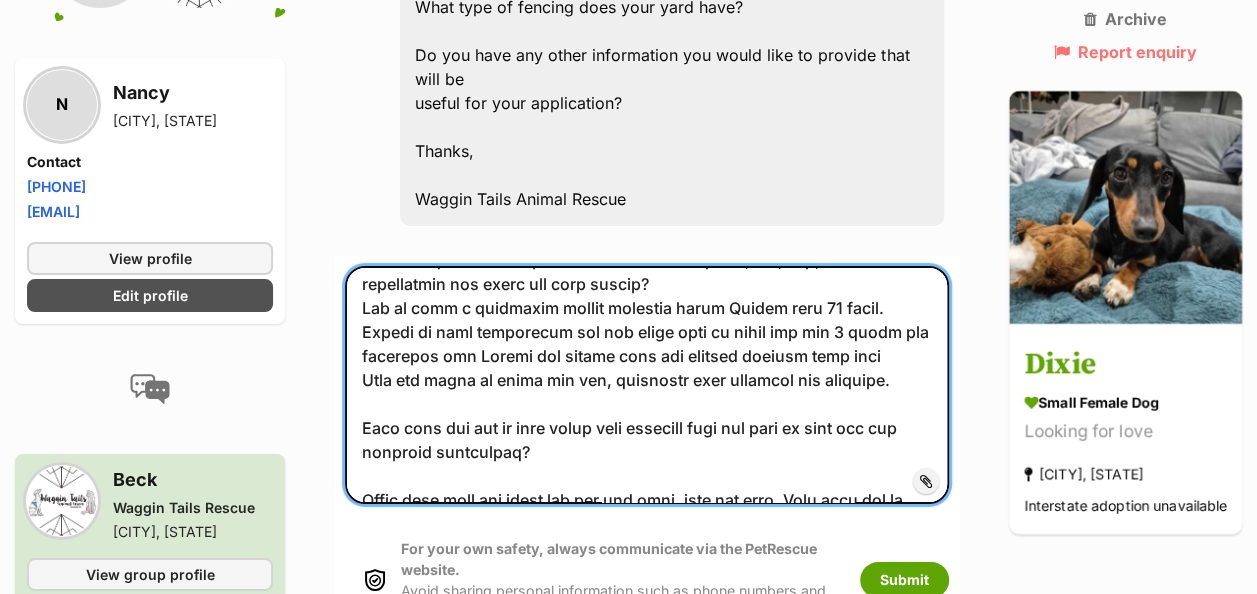click at bounding box center (647, 385) 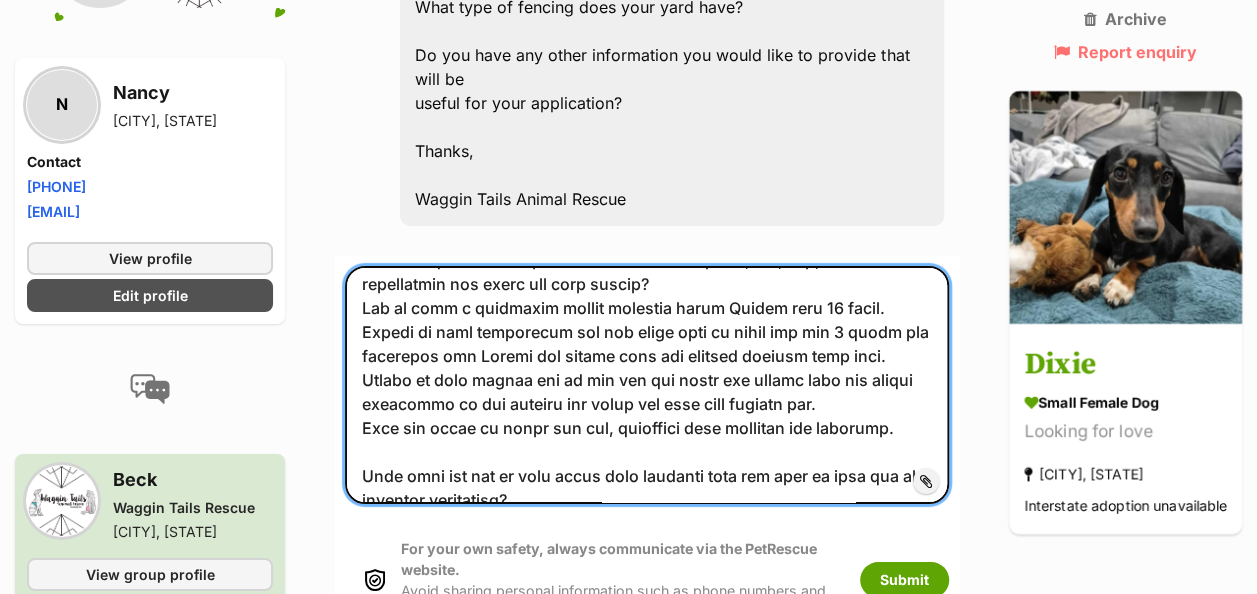 drag, startPoint x: 528, startPoint y: 328, endPoint x: 897, endPoint y: 404, distance: 376.74527 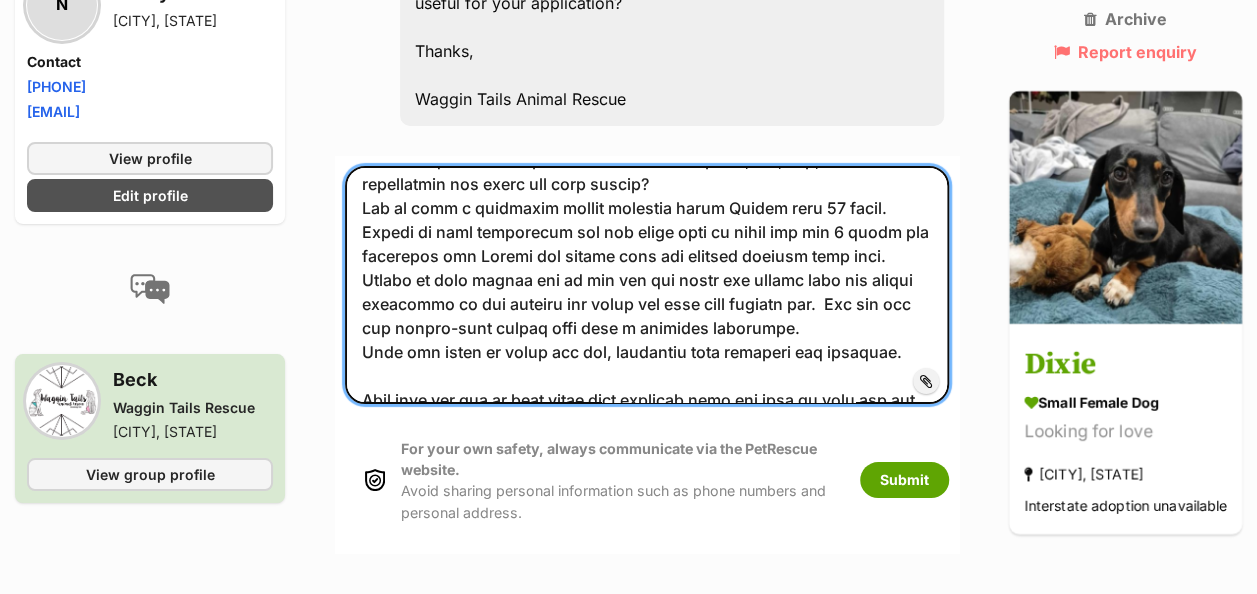 scroll, scrollTop: 3732, scrollLeft: 0, axis: vertical 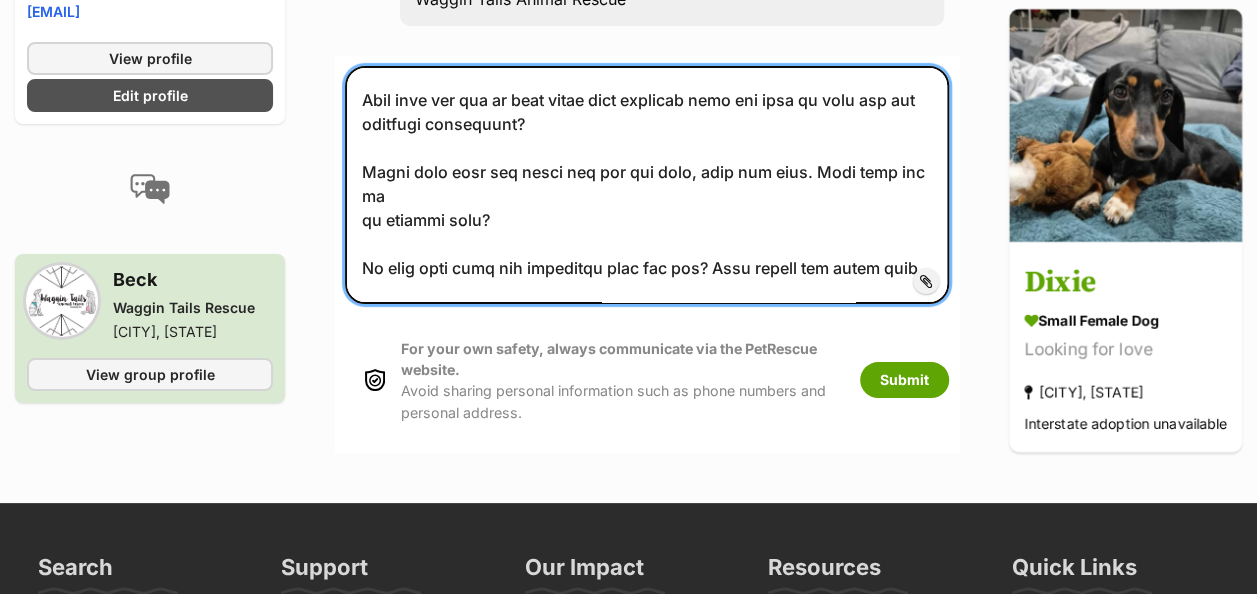 click at bounding box center [647, 185] 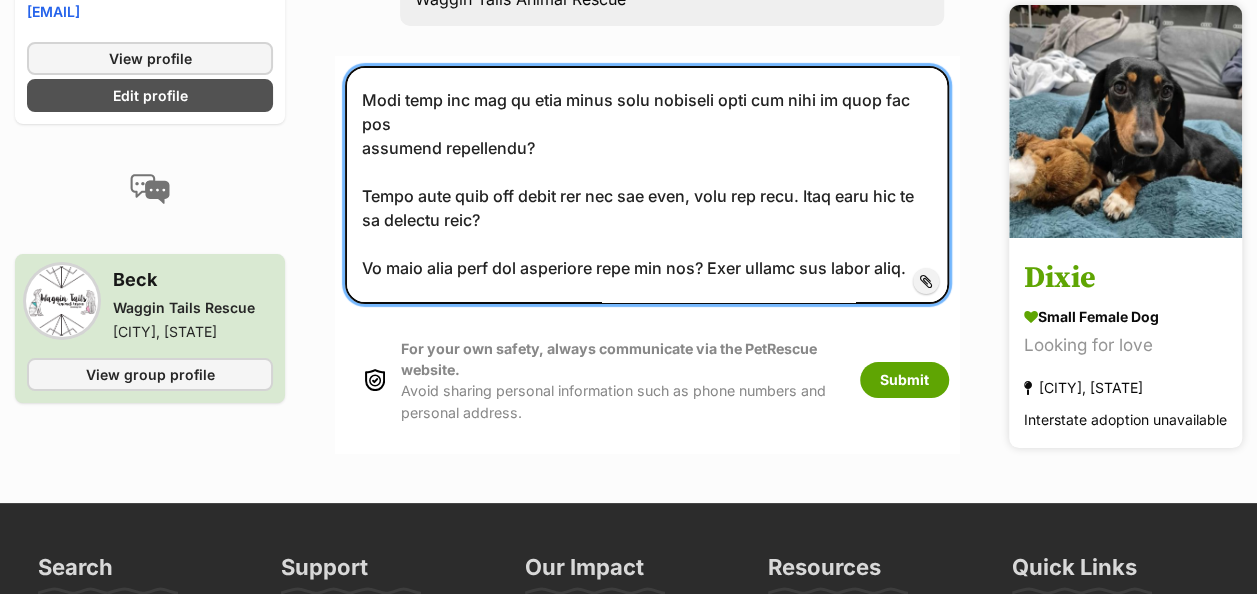 scroll, scrollTop: 859, scrollLeft: 0, axis: vertical 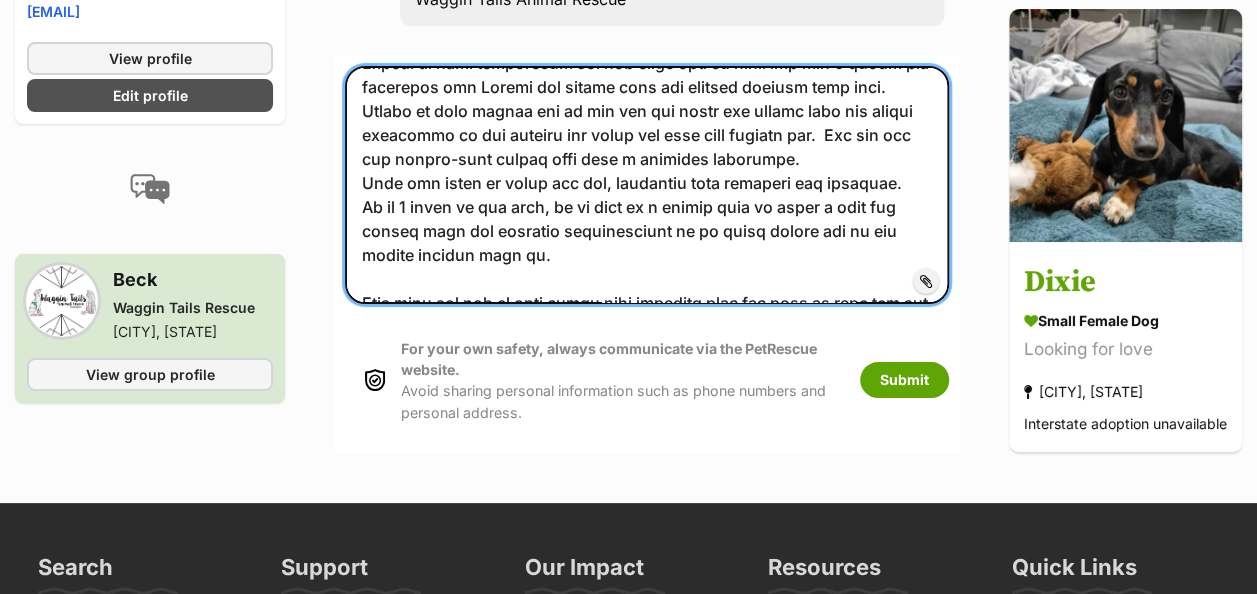 click at bounding box center (647, 185) 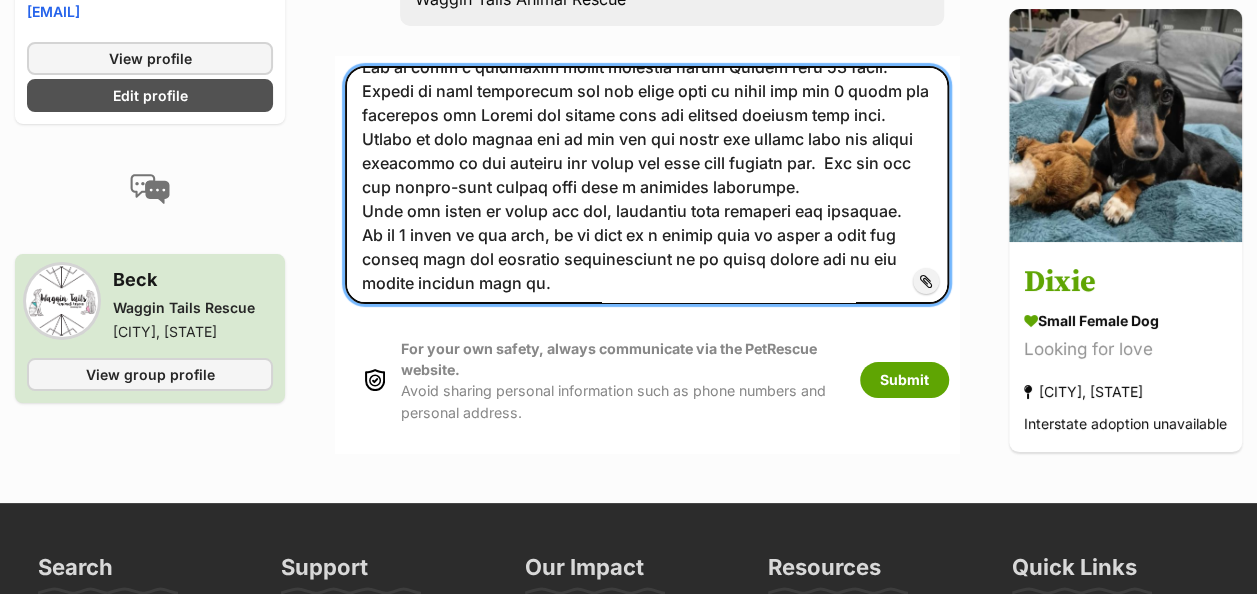 scroll, scrollTop: 656, scrollLeft: 0, axis: vertical 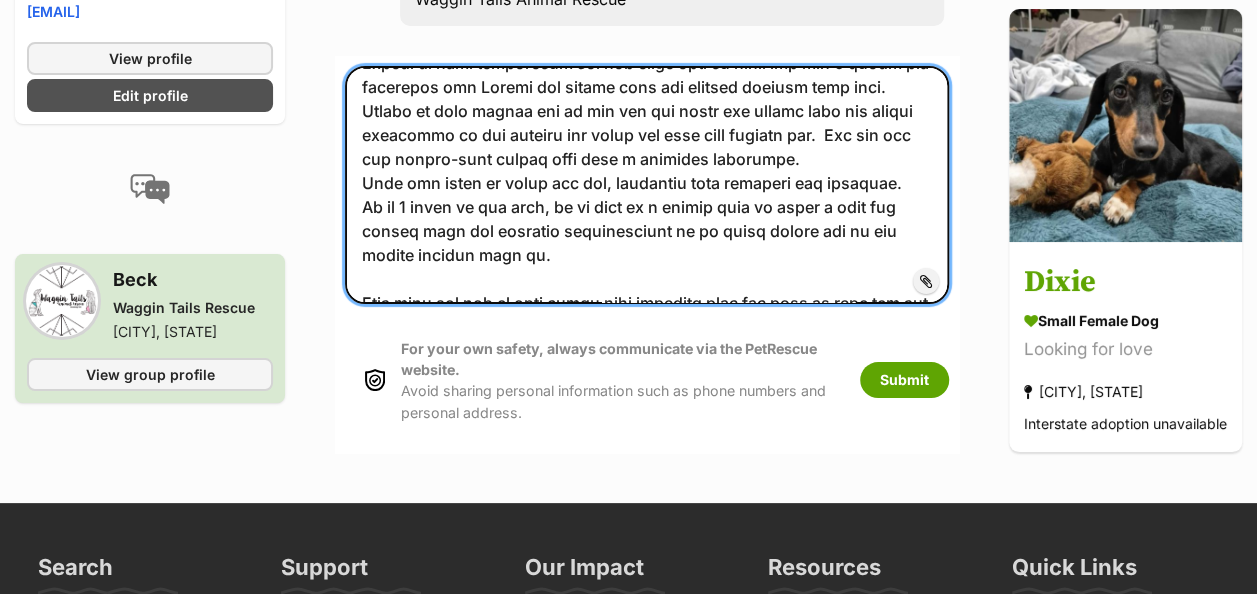 click at bounding box center (647, 185) 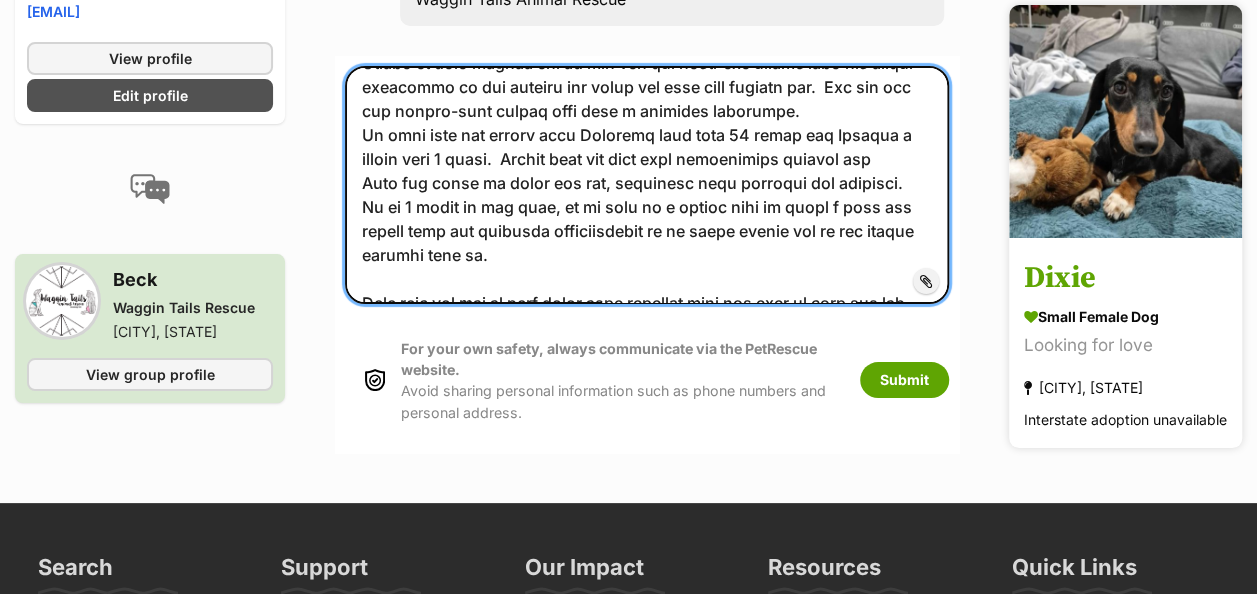 scroll, scrollTop: 728, scrollLeft: 0, axis: vertical 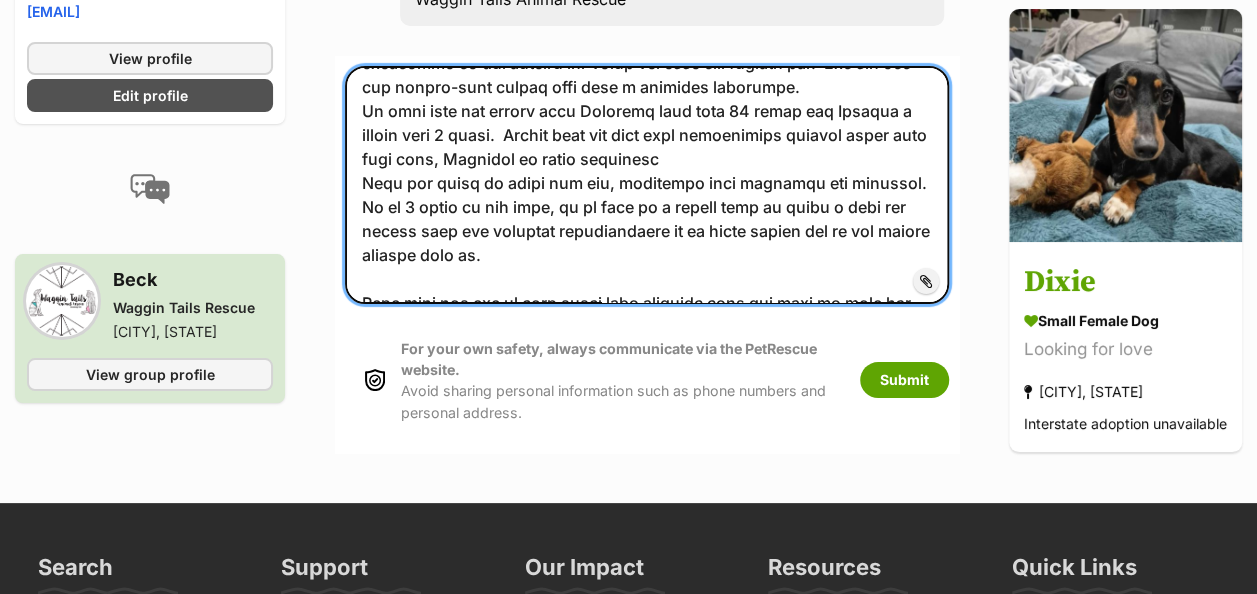 click at bounding box center [647, 185] 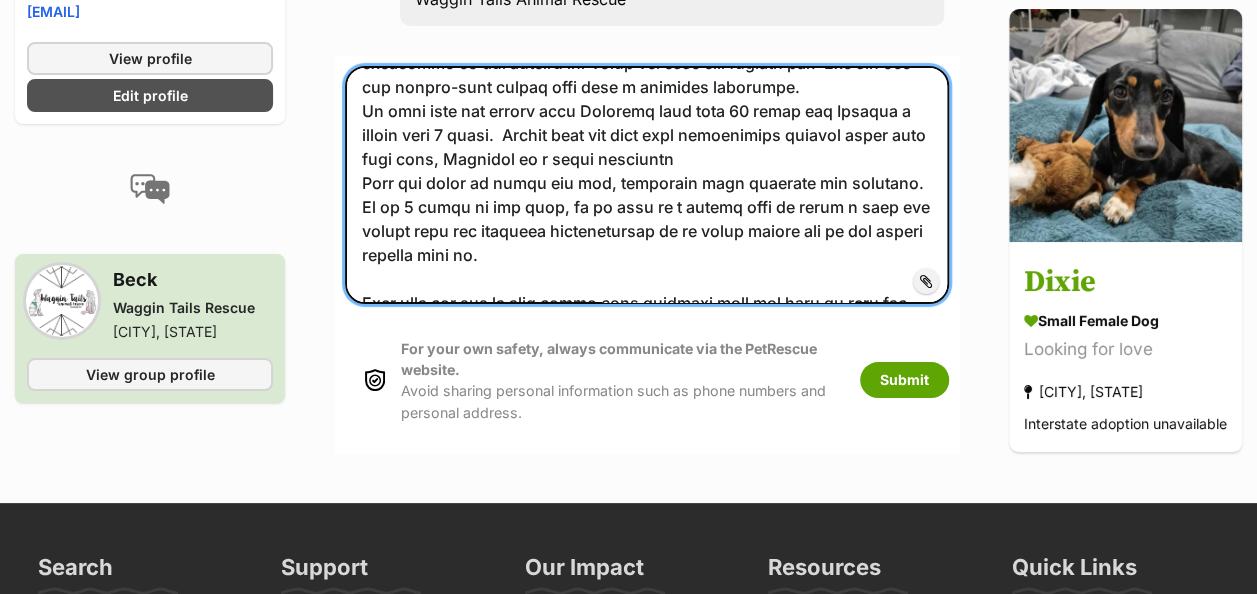 click at bounding box center [647, 185] 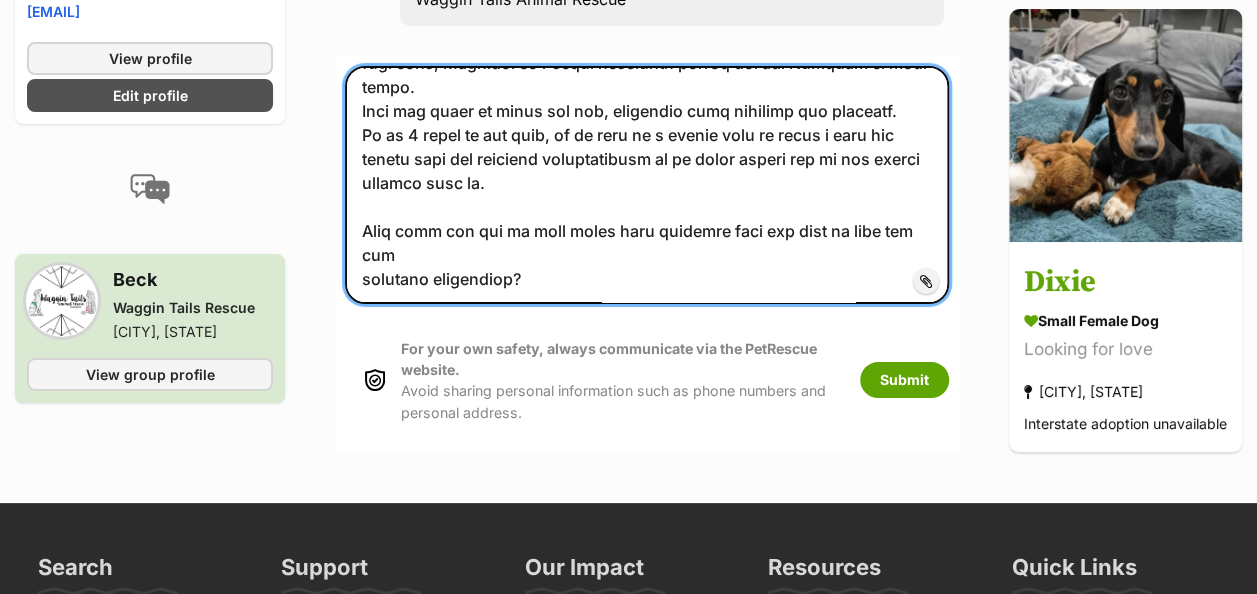 scroll, scrollTop: 752, scrollLeft: 0, axis: vertical 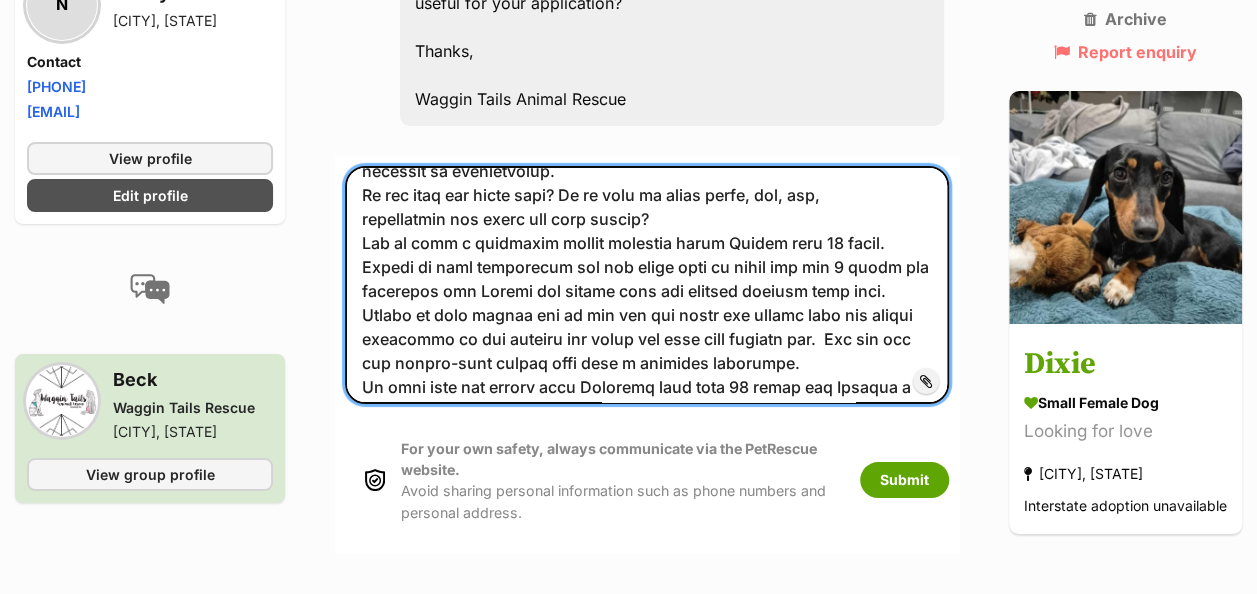 click at bounding box center (647, 285) 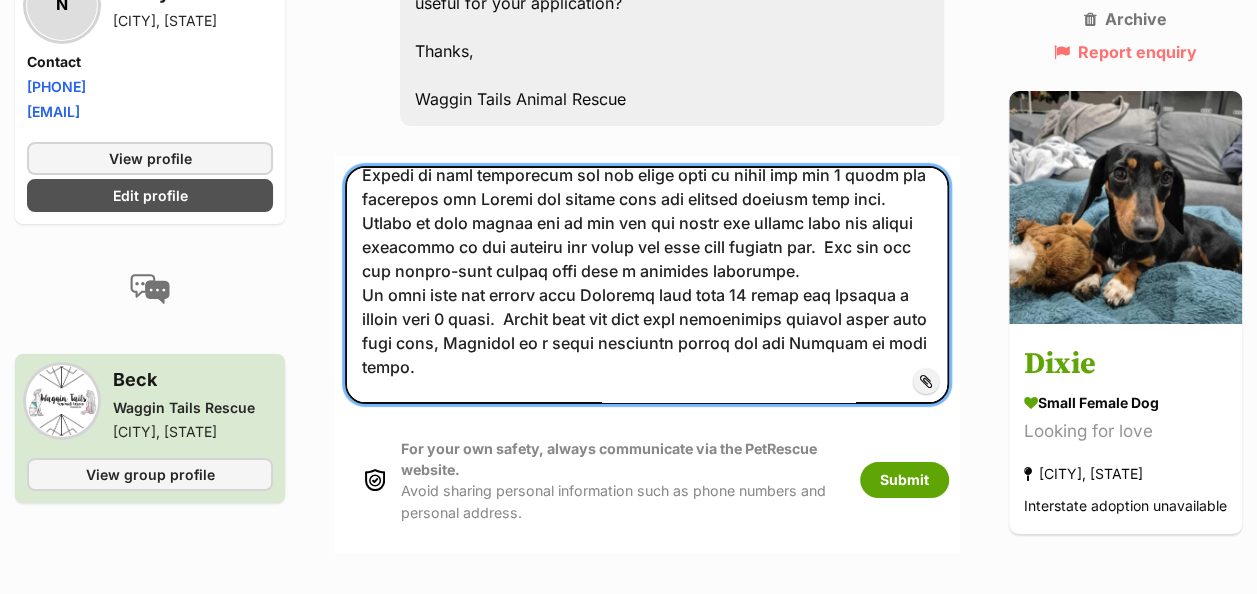 scroll, scrollTop: 676, scrollLeft: 0, axis: vertical 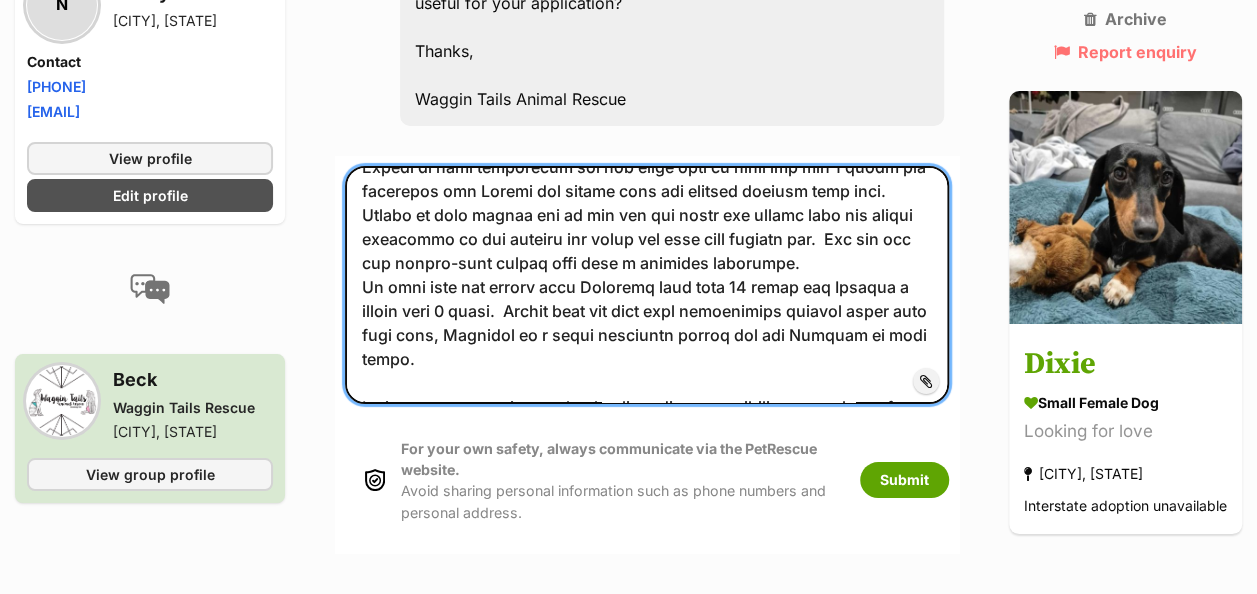 click at bounding box center (647, 285) 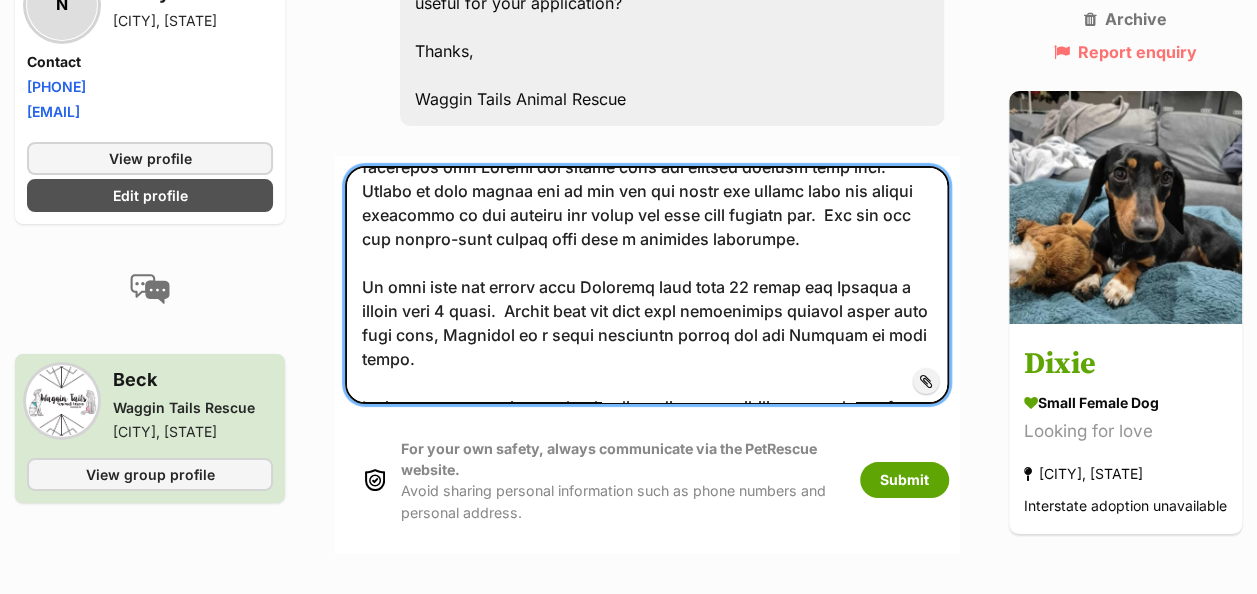 scroll, scrollTop: 800, scrollLeft: 0, axis: vertical 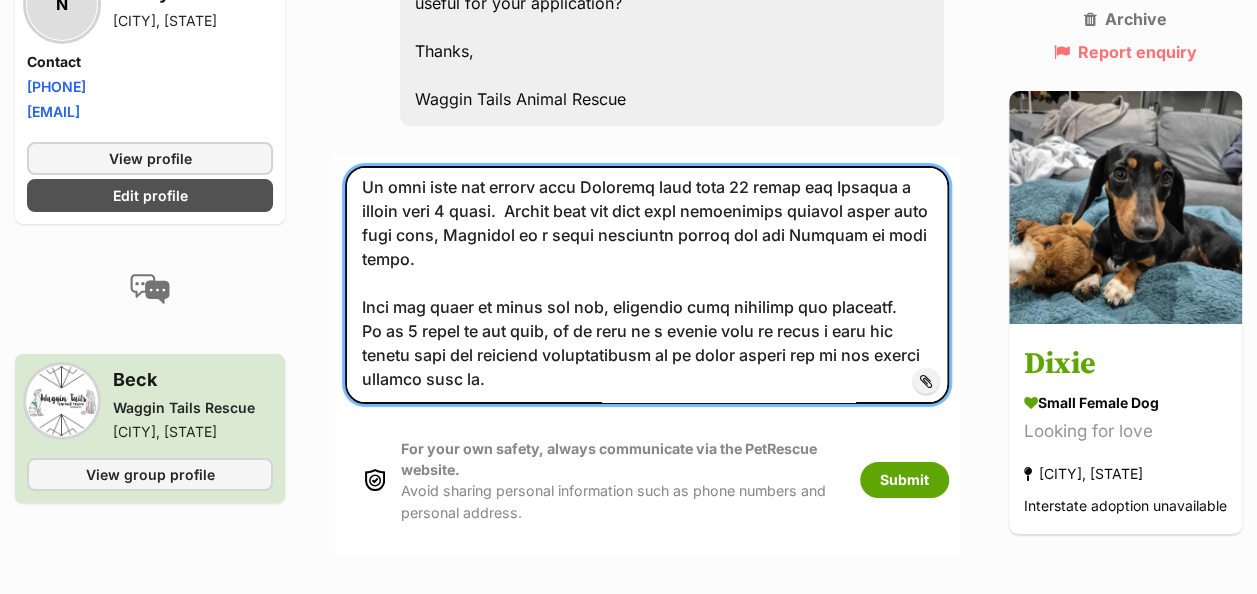 click at bounding box center [647, 285] 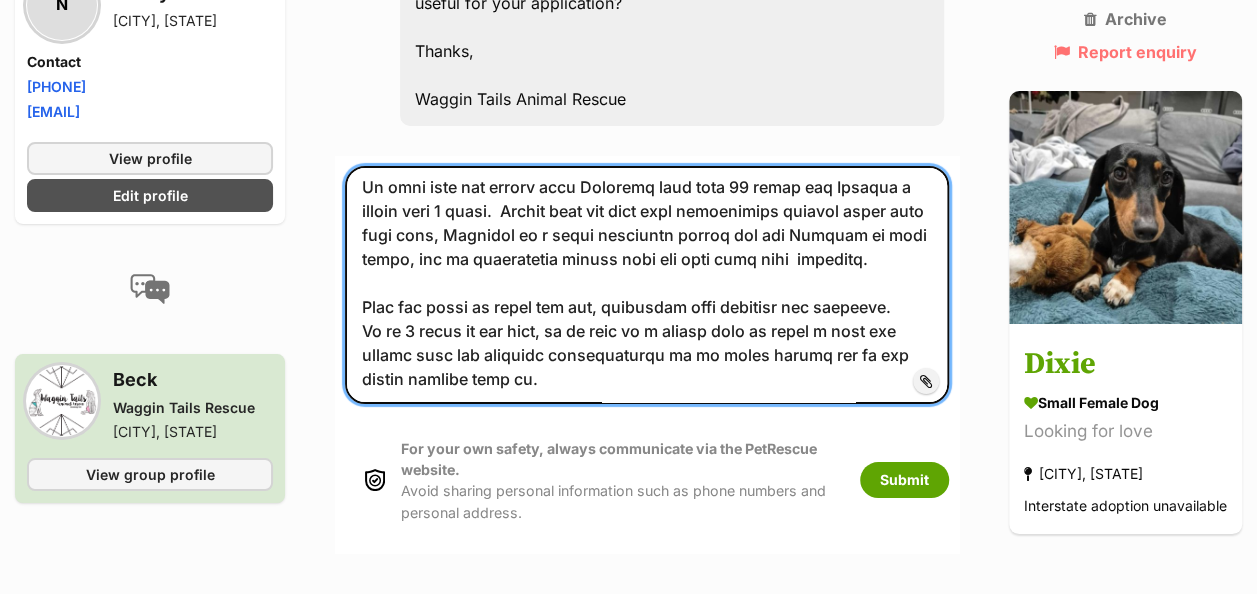 click at bounding box center [647, 285] 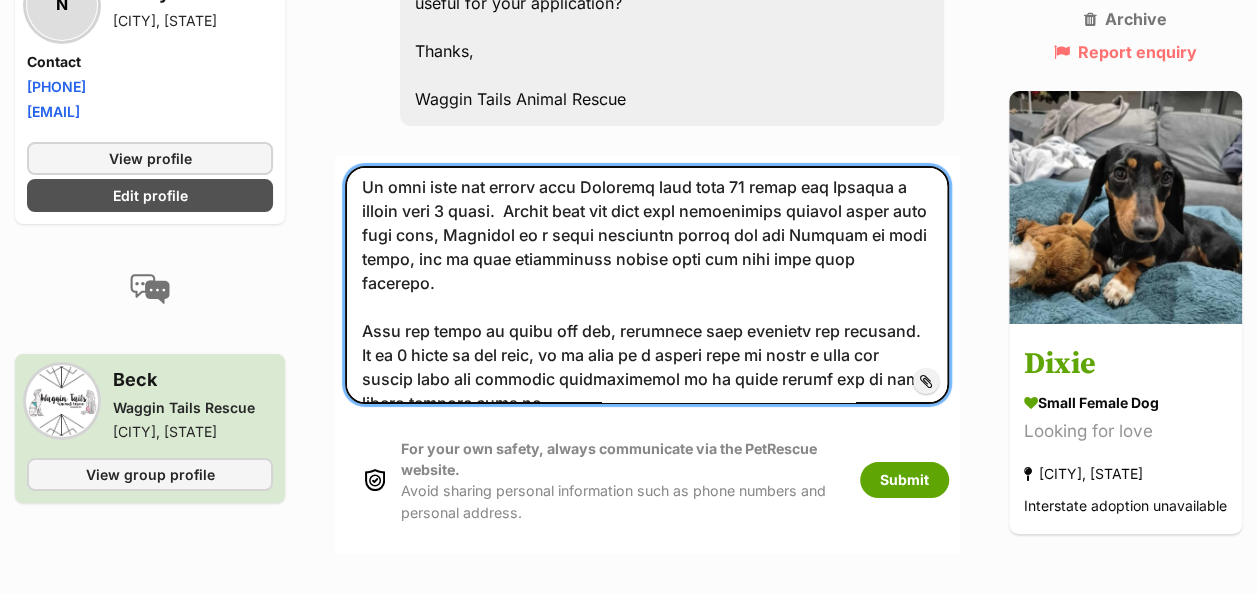 click at bounding box center [647, 285] 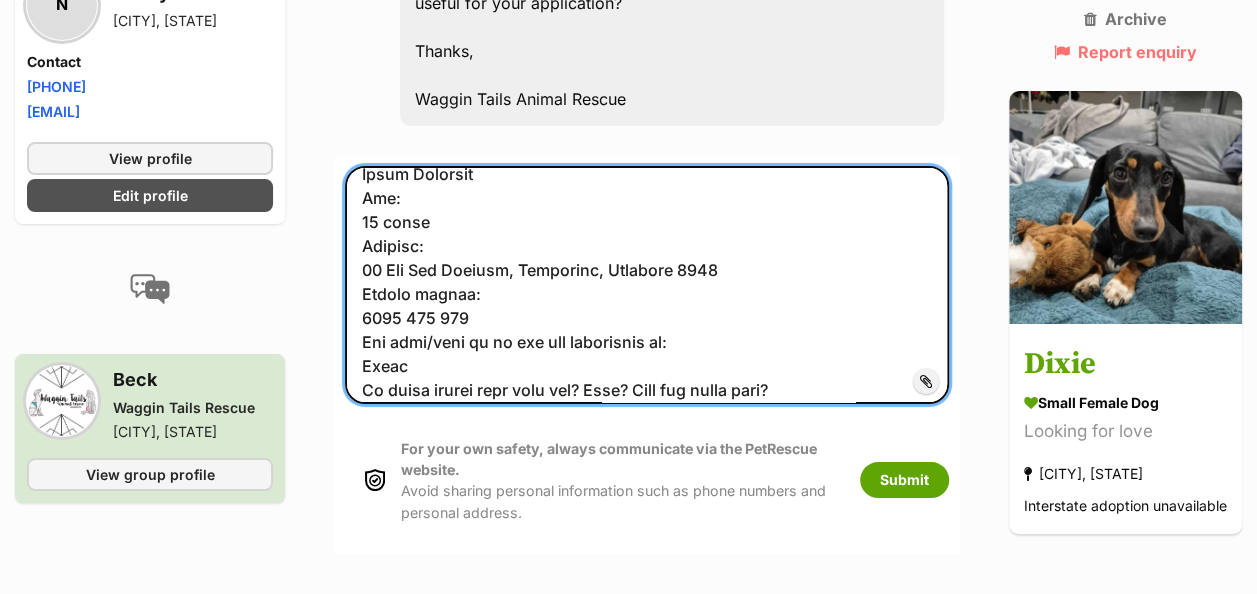 scroll, scrollTop: 0, scrollLeft: 0, axis: both 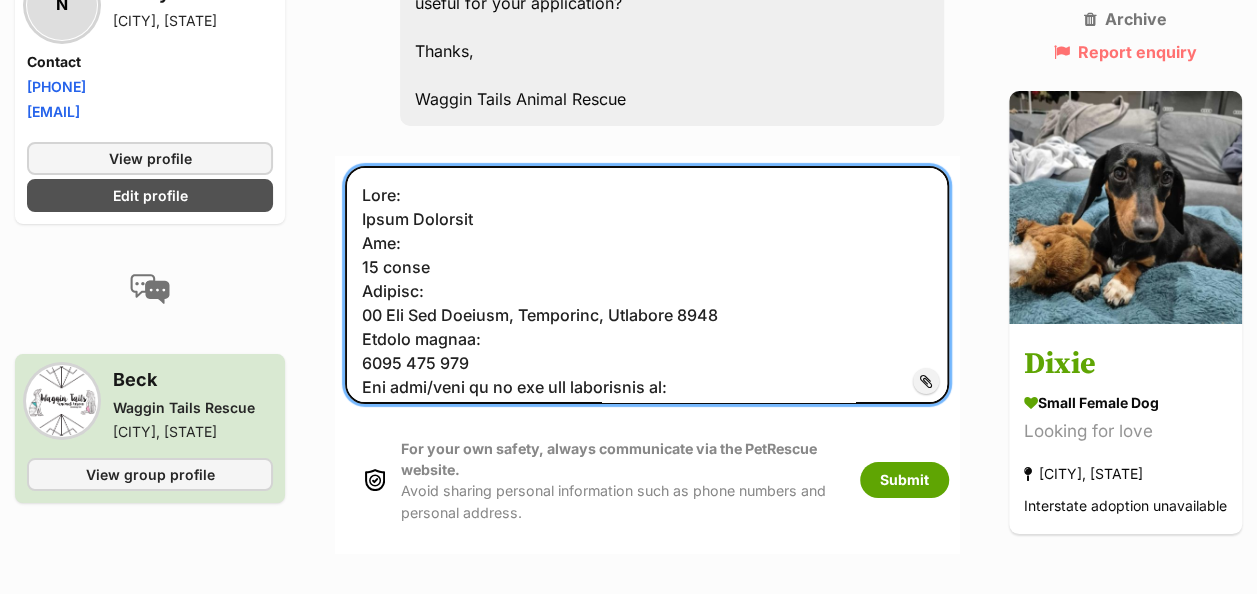 click at bounding box center (647, 285) 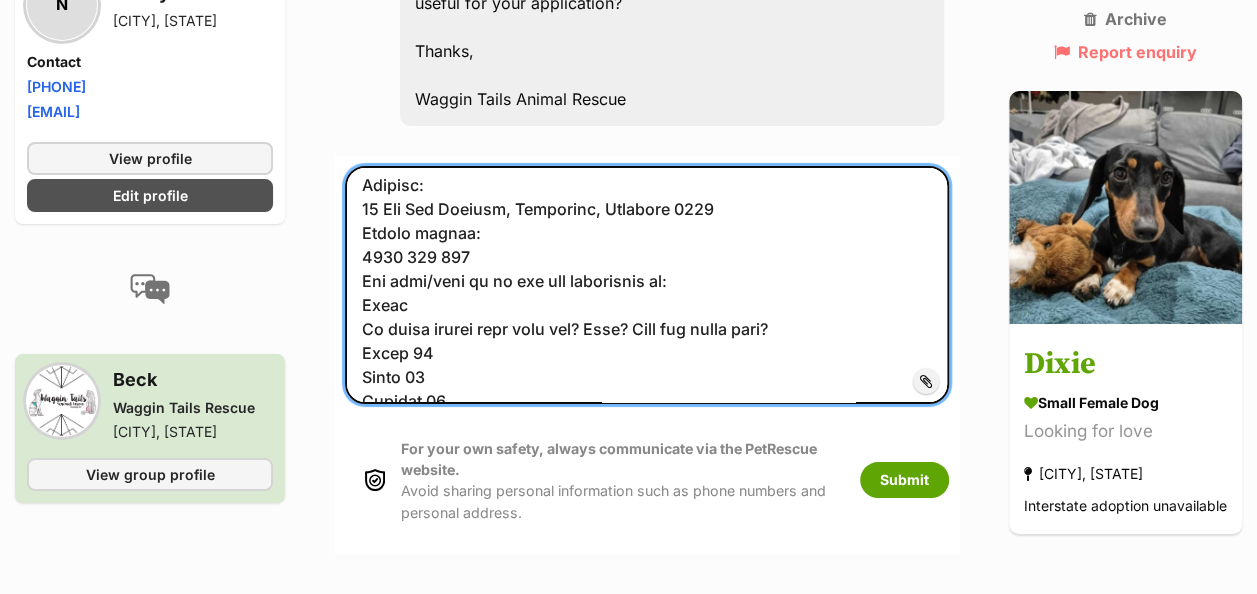 scroll, scrollTop: 100, scrollLeft: 0, axis: vertical 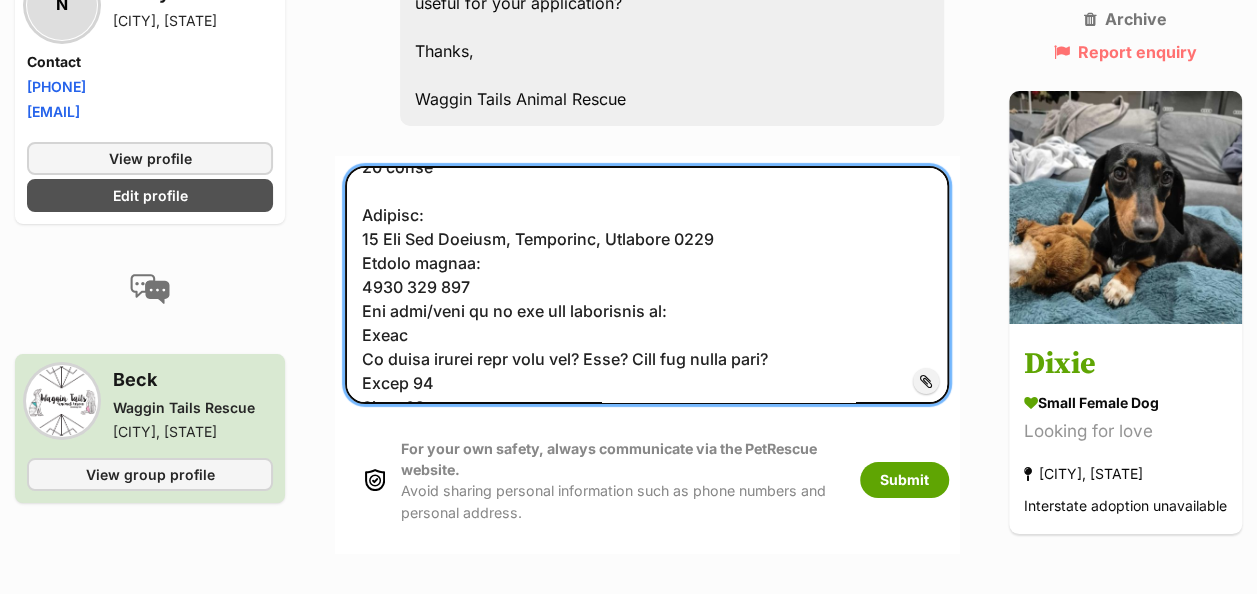 click at bounding box center [647, 285] 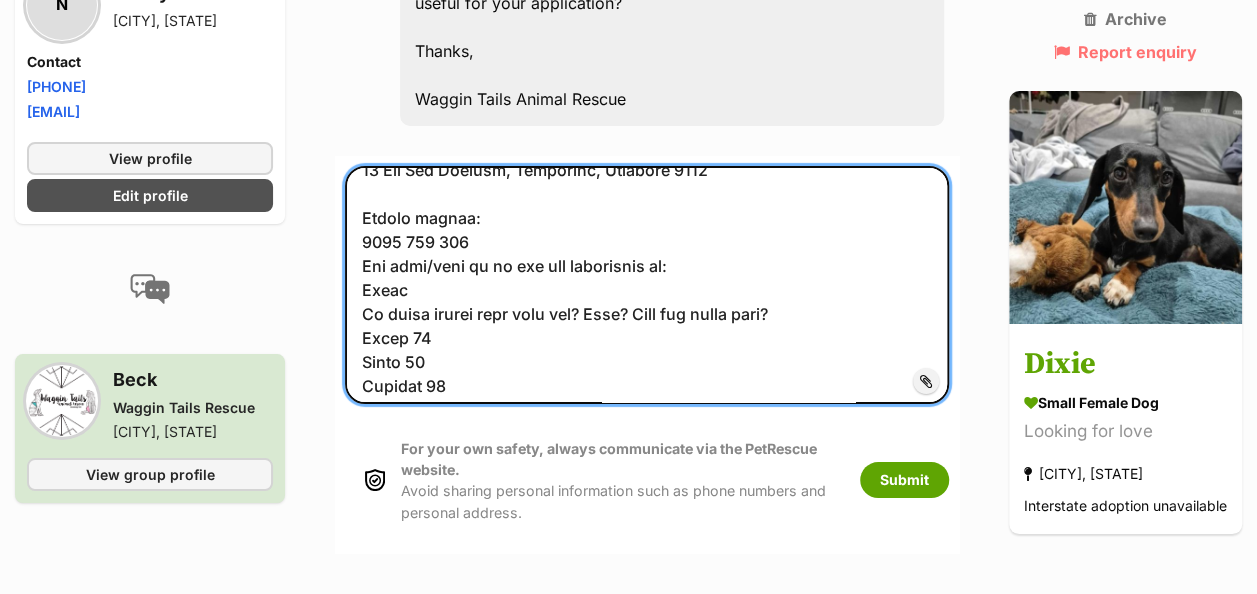 scroll, scrollTop: 200, scrollLeft: 0, axis: vertical 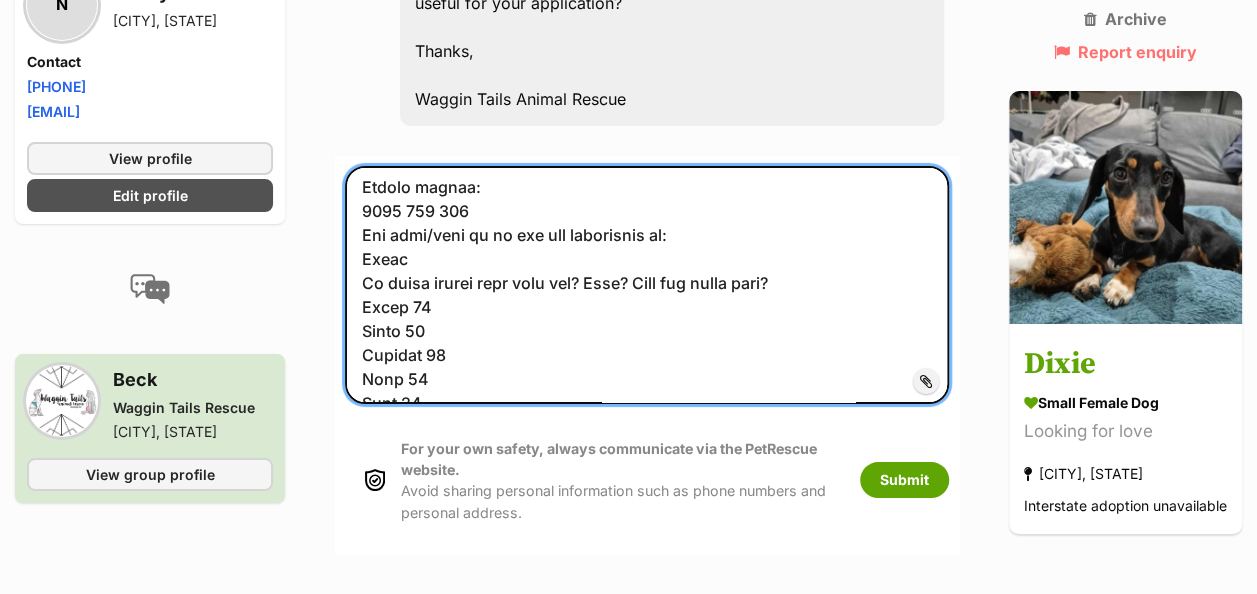 click at bounding box center [647, 285] 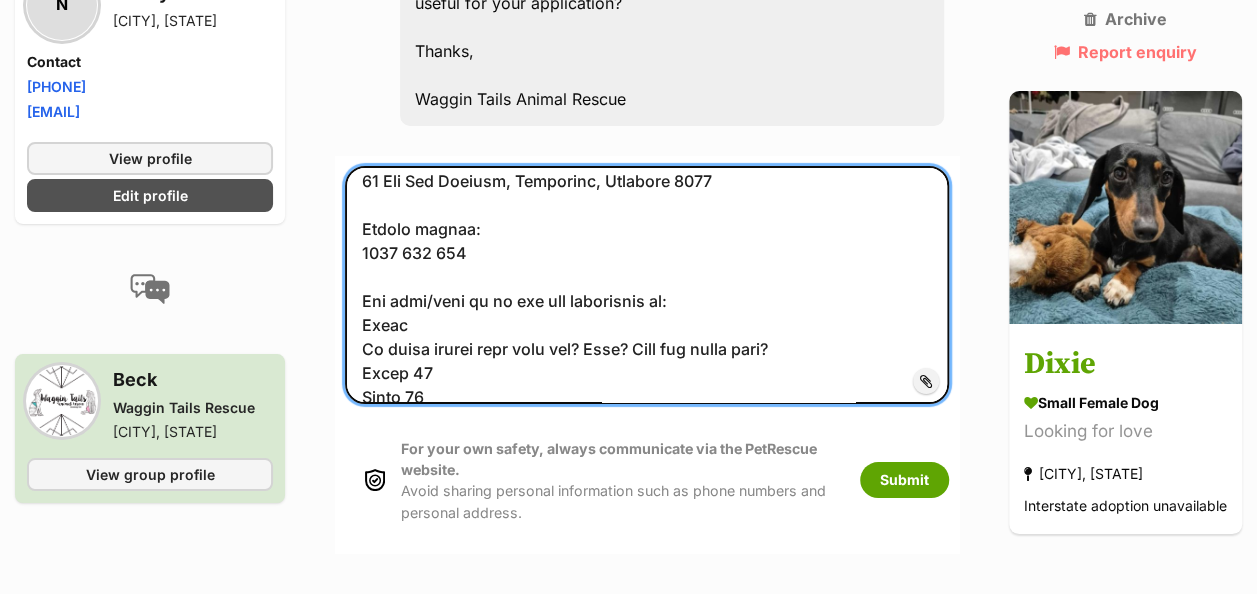 scroll, scrollTop: 200, scrollLeft: 0, axis: vertical 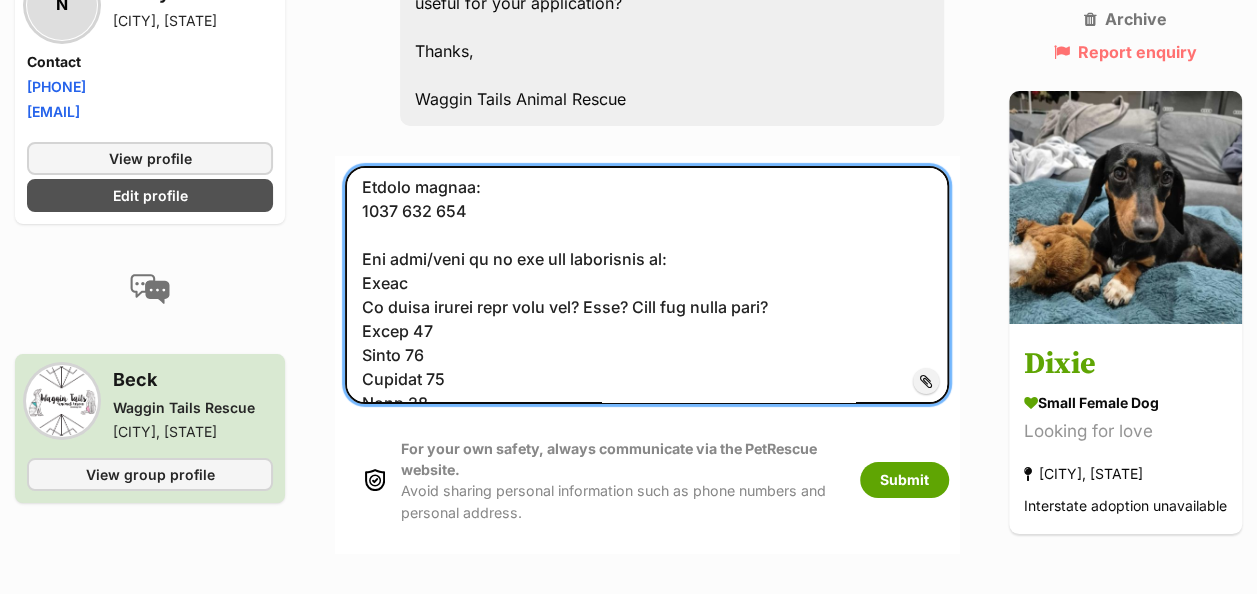 click at bounding box center [647, 285] 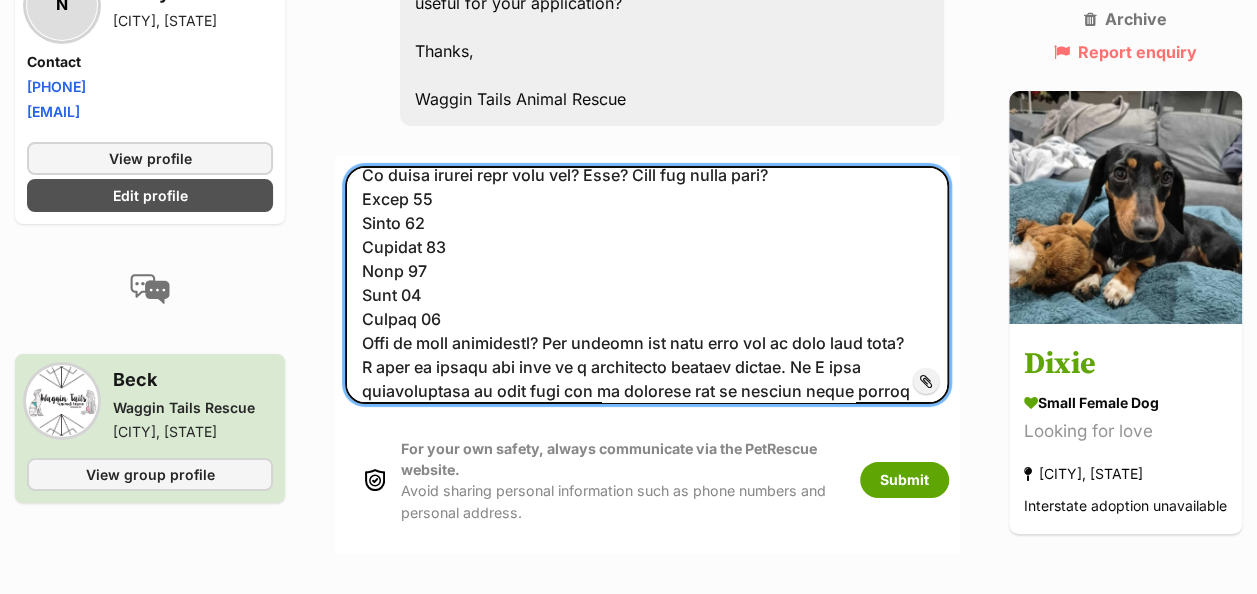 scroll, scrollTop: 400, scrollLeft: 0, axis: vertical 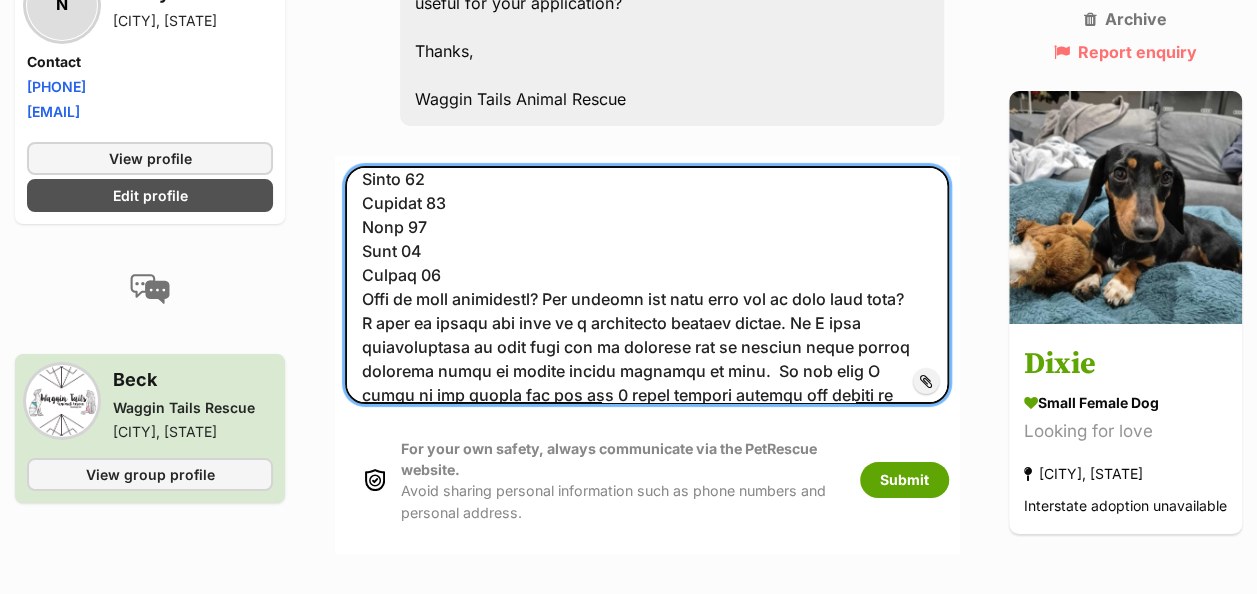 click at bounding box center [647, 285] 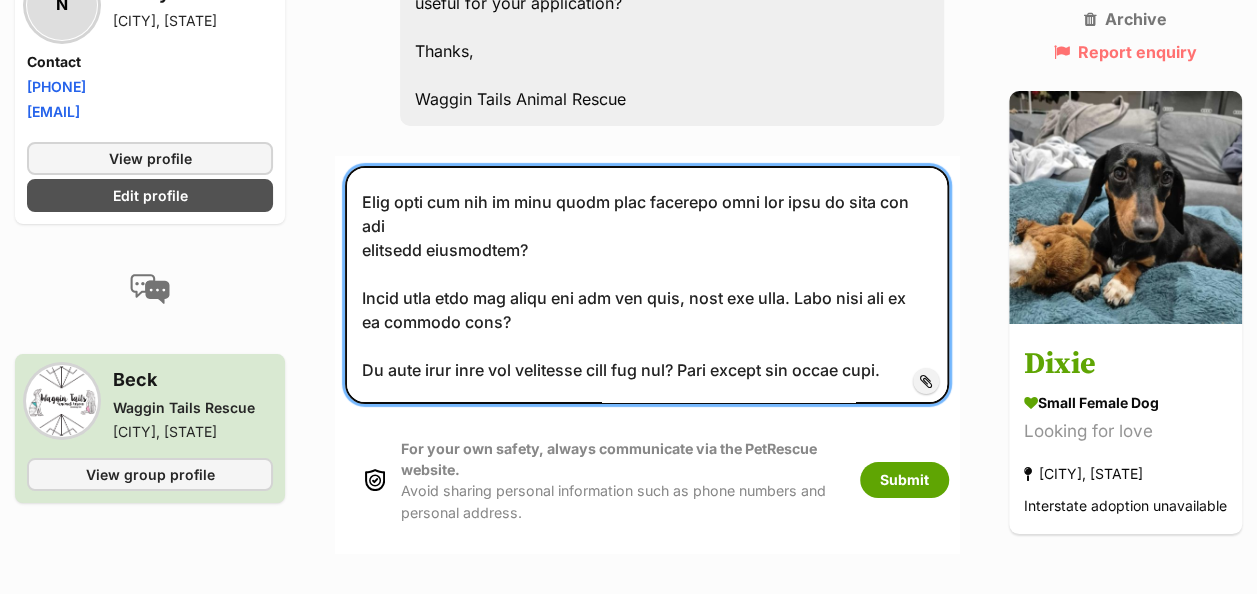 scroll, scrollTop: 1200, scrollLeft: 0, axis: vertical 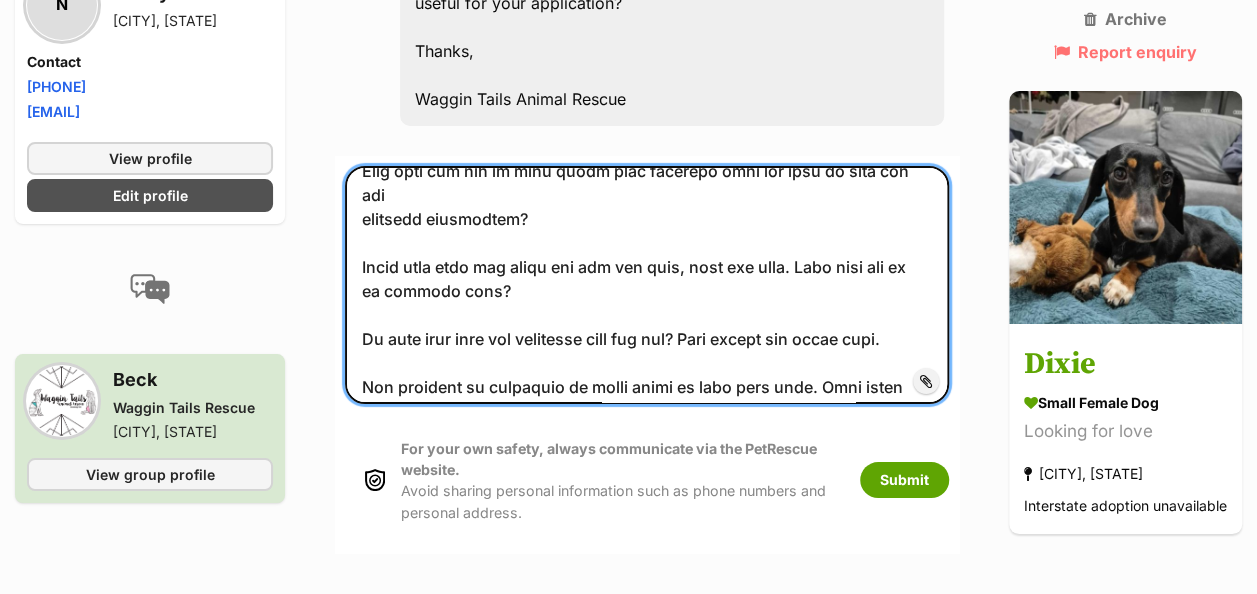 click at bounding box center [647, 285] 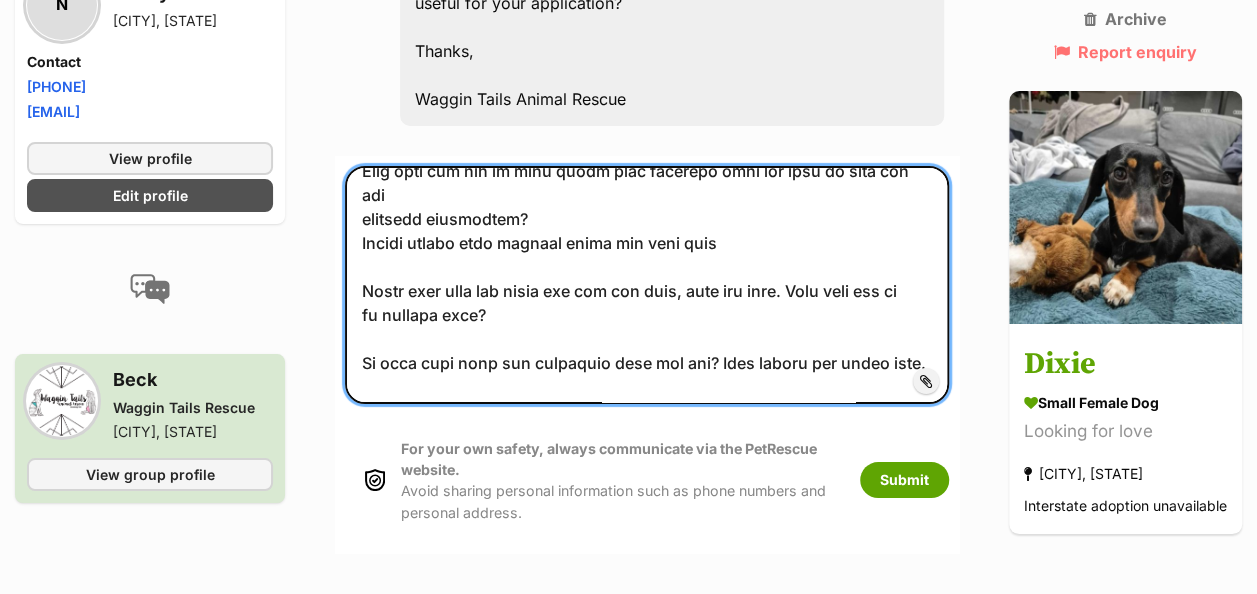 click at bounding box center [647, 285] 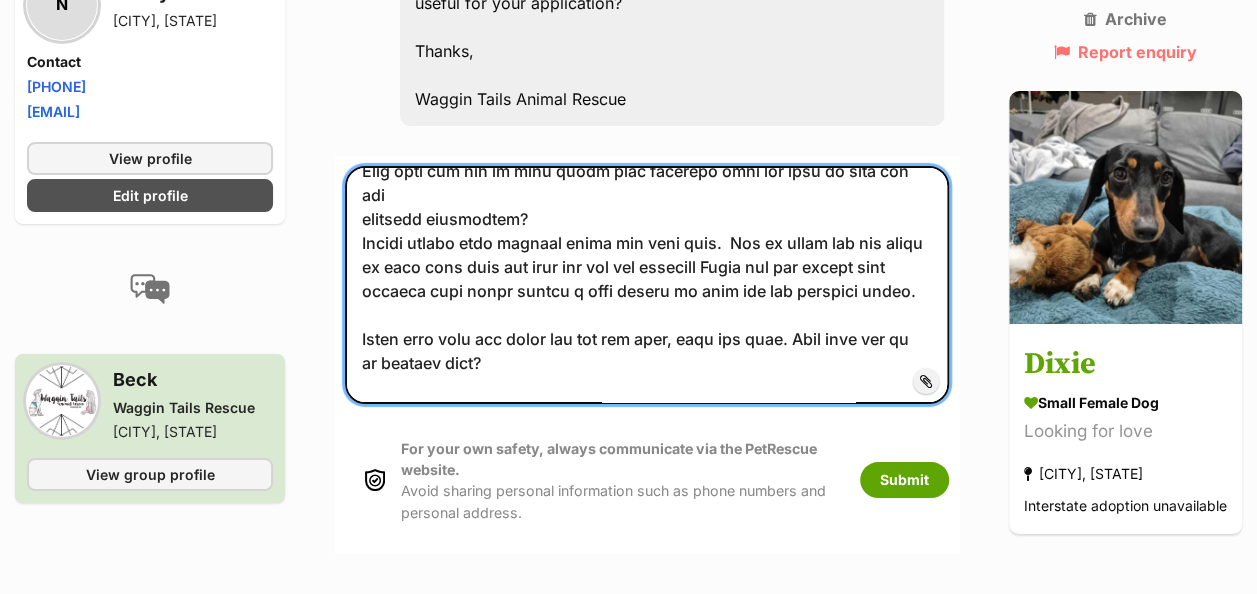 click at bounding box center (647, 285) 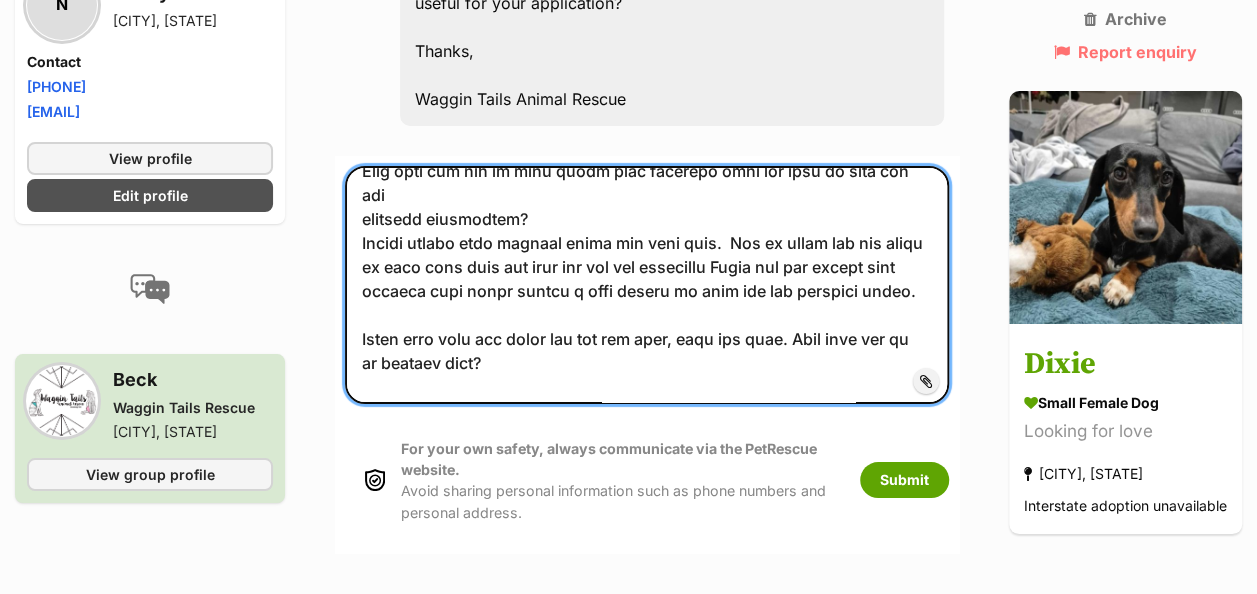 click at bounding box center (647, 285) 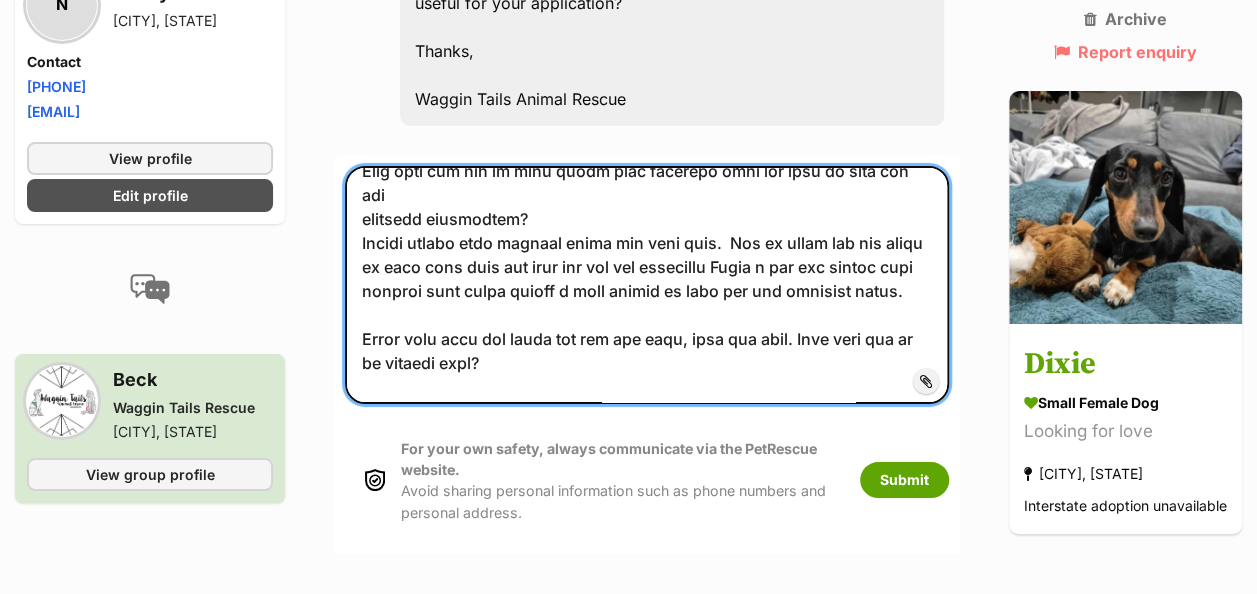 click at bounding box center [647, 285] 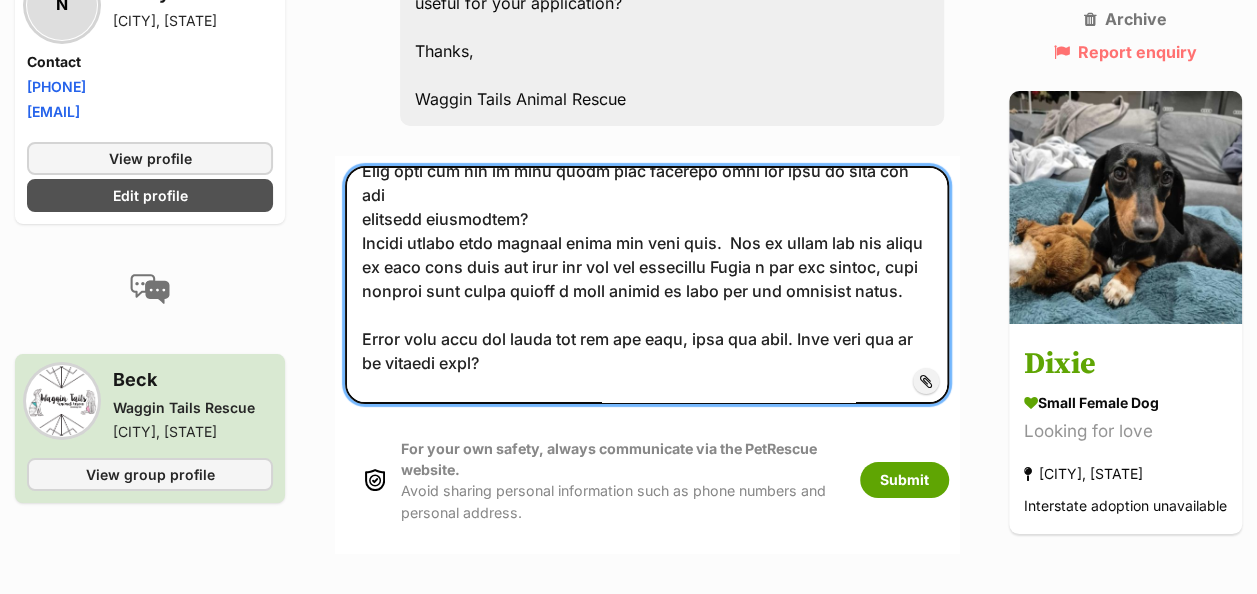 drag, startPoint x: 512, startPoint y: 328, endPoint x: 499, endPoint y: 311, distance: 21.400934 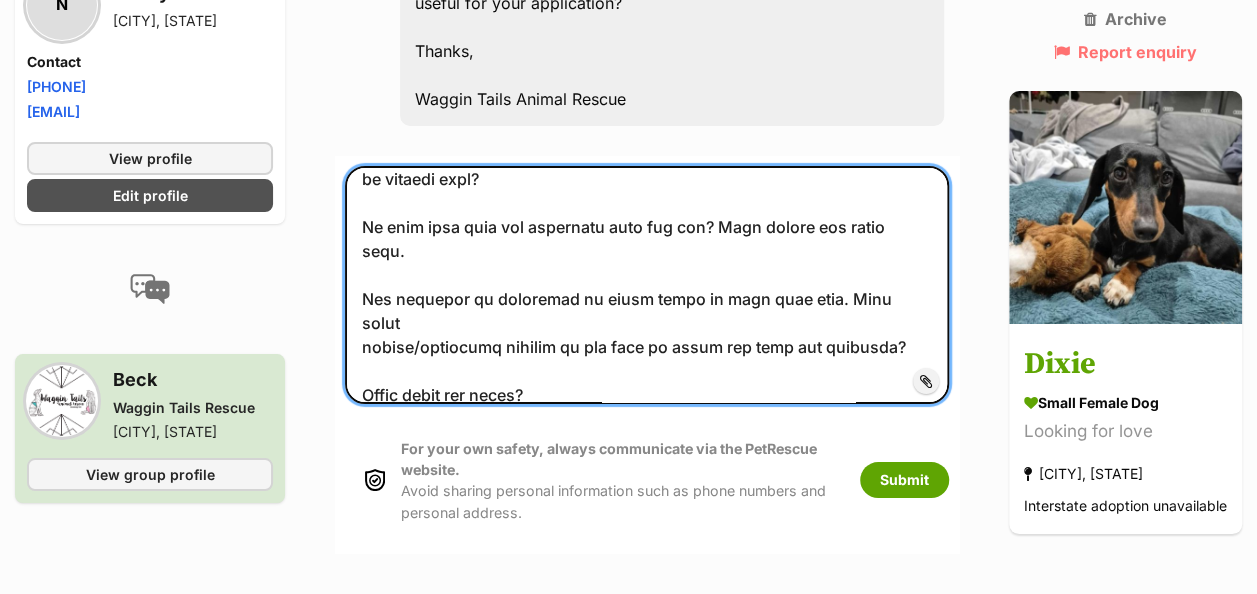 scroll, scrollTop: 1400, scrollLeft: 0, axis: vertical 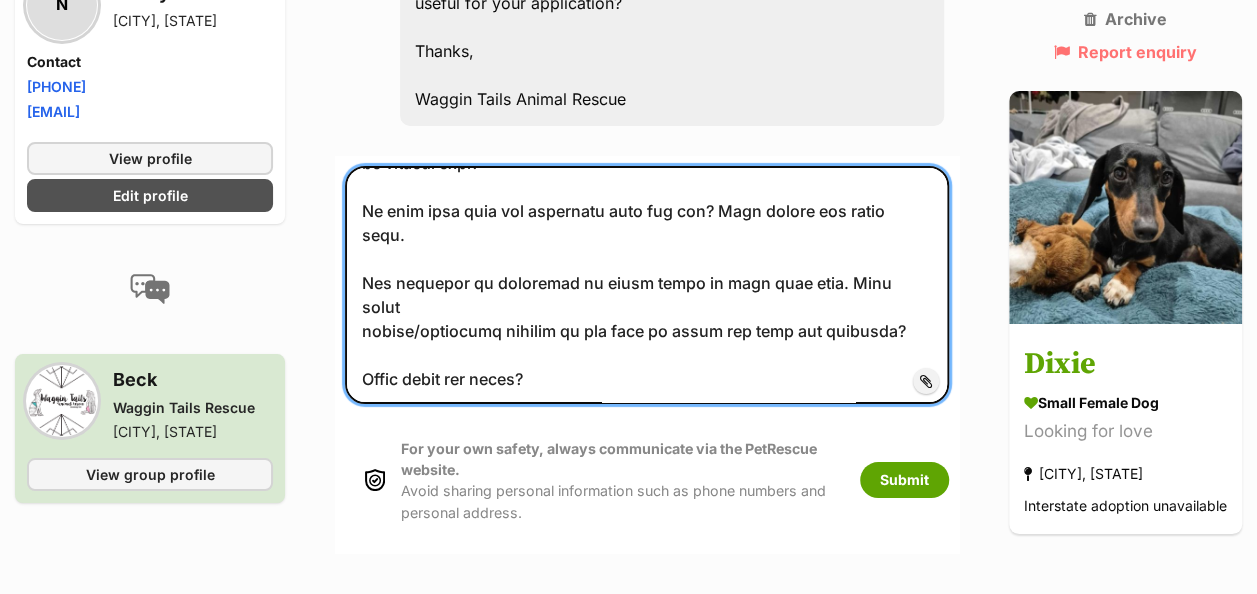 click at bounding box center [647, 285] 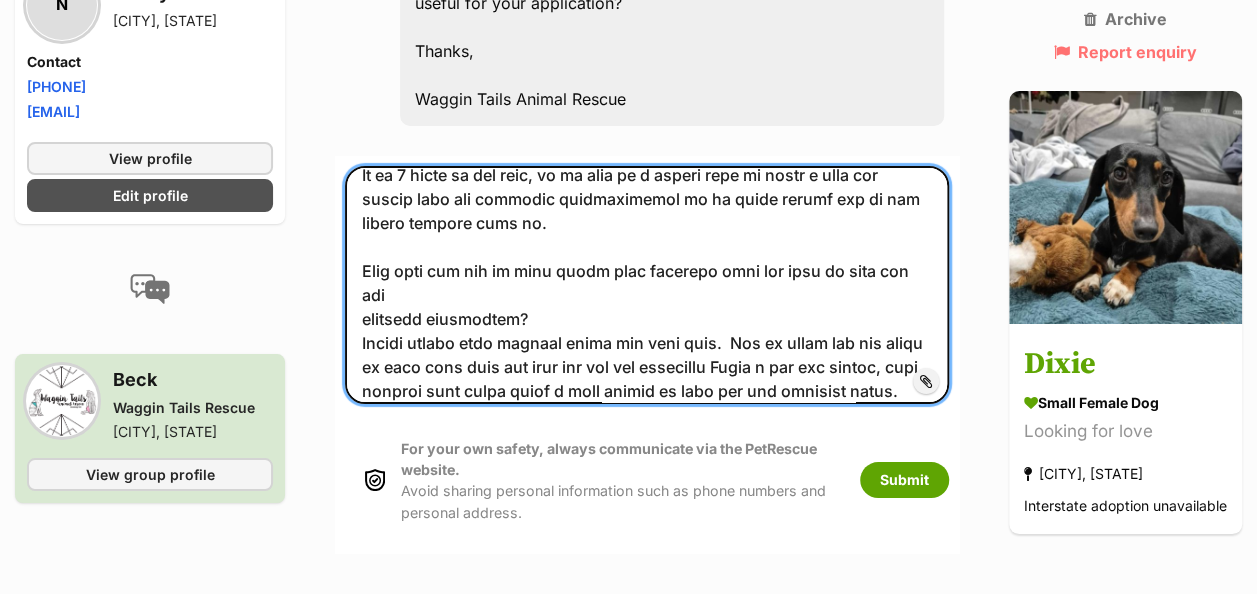 scroll, scrollTop: 1400, scrollLeft: 0, axis: vertical 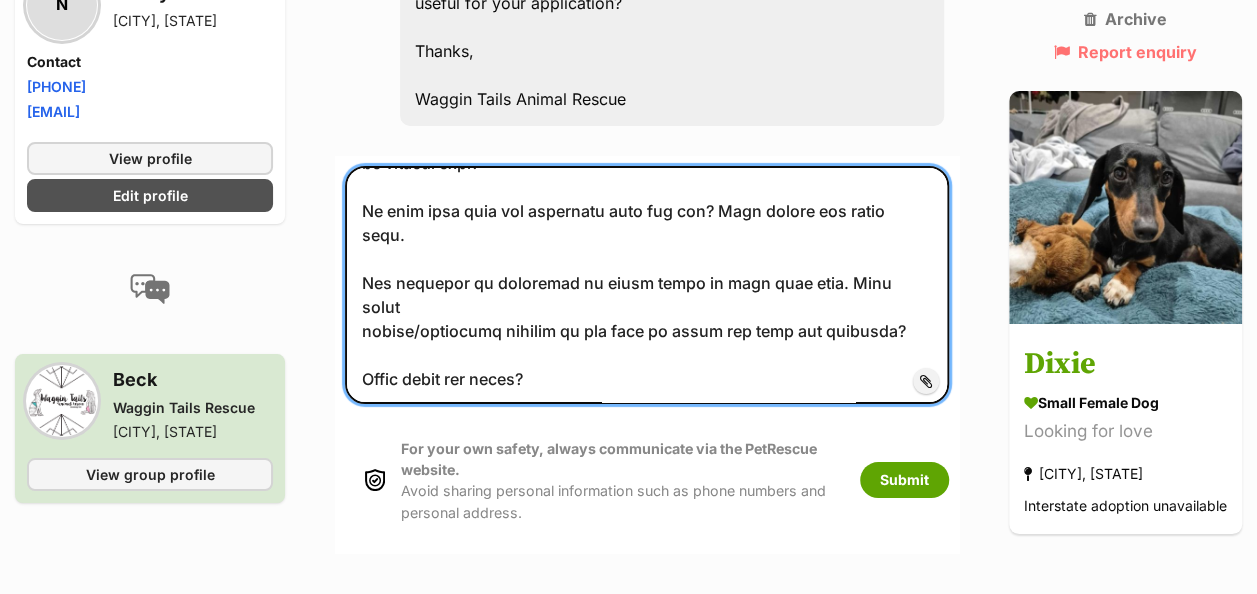click at bounding box center (647, 285) 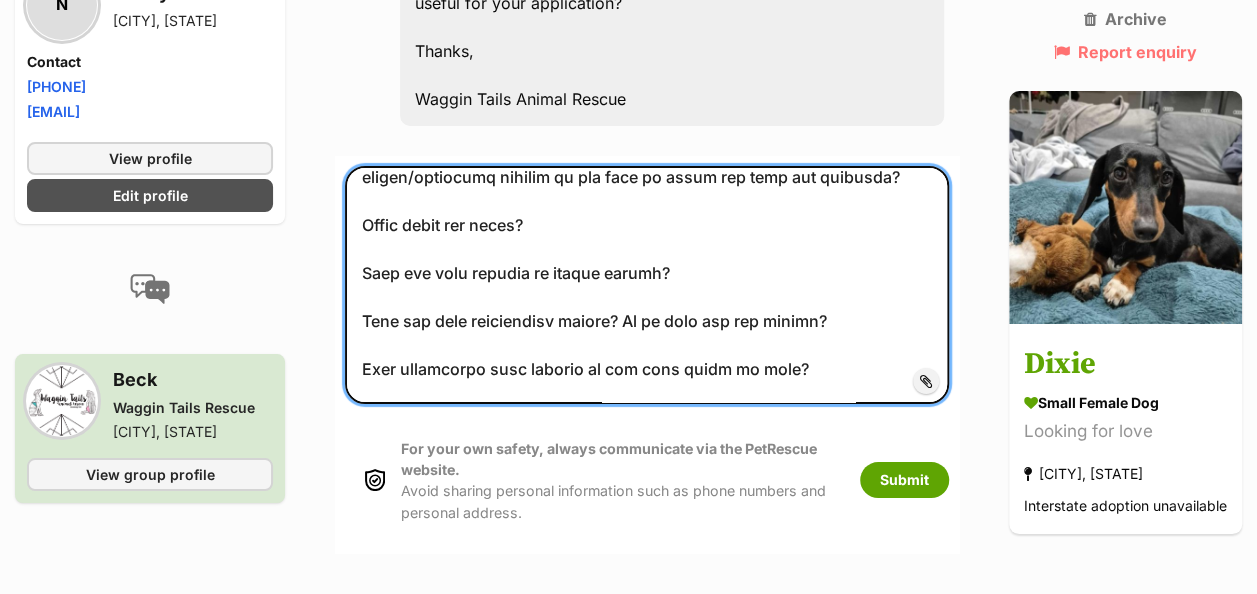 scroll, scrollTop: 1600, scrollLeft: 0, axis: vertical 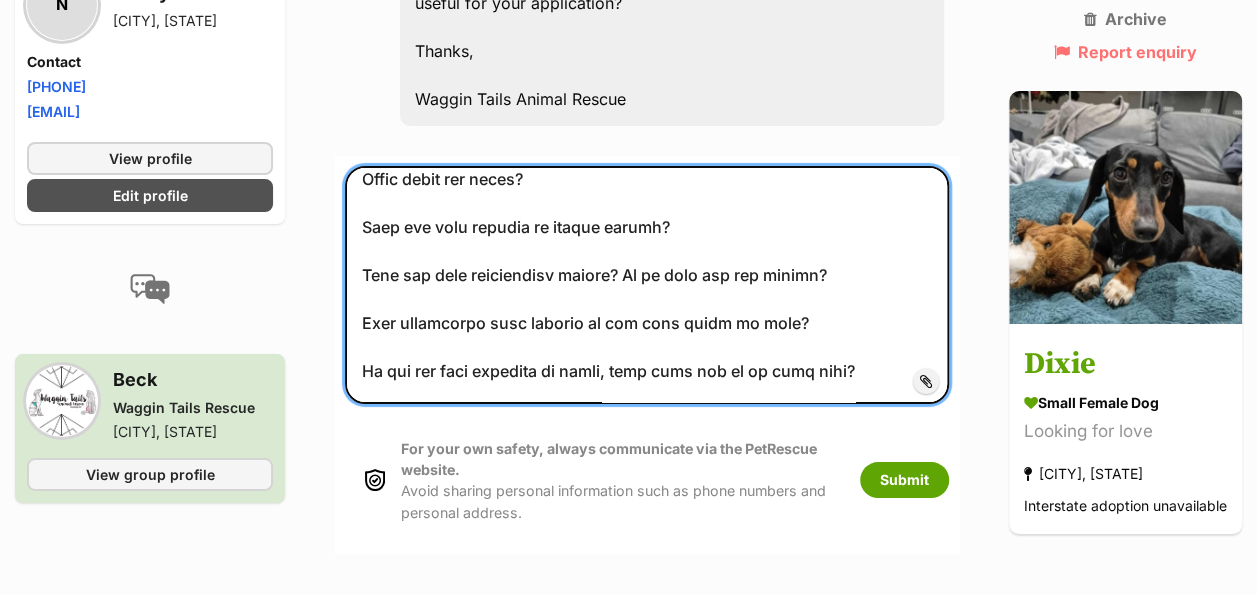 click at bounding box center [647, 285] 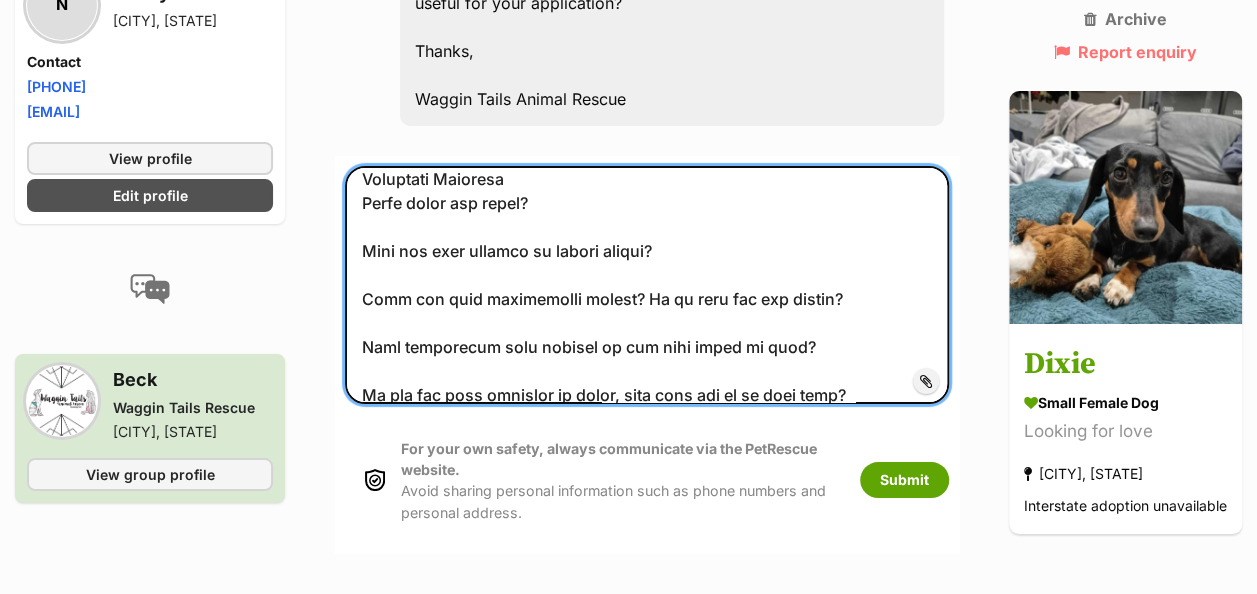 drag, startPoint x: 491, startPoint y: 230, endPoint x: 488, endPoint y: 244, distance: 14.3178215 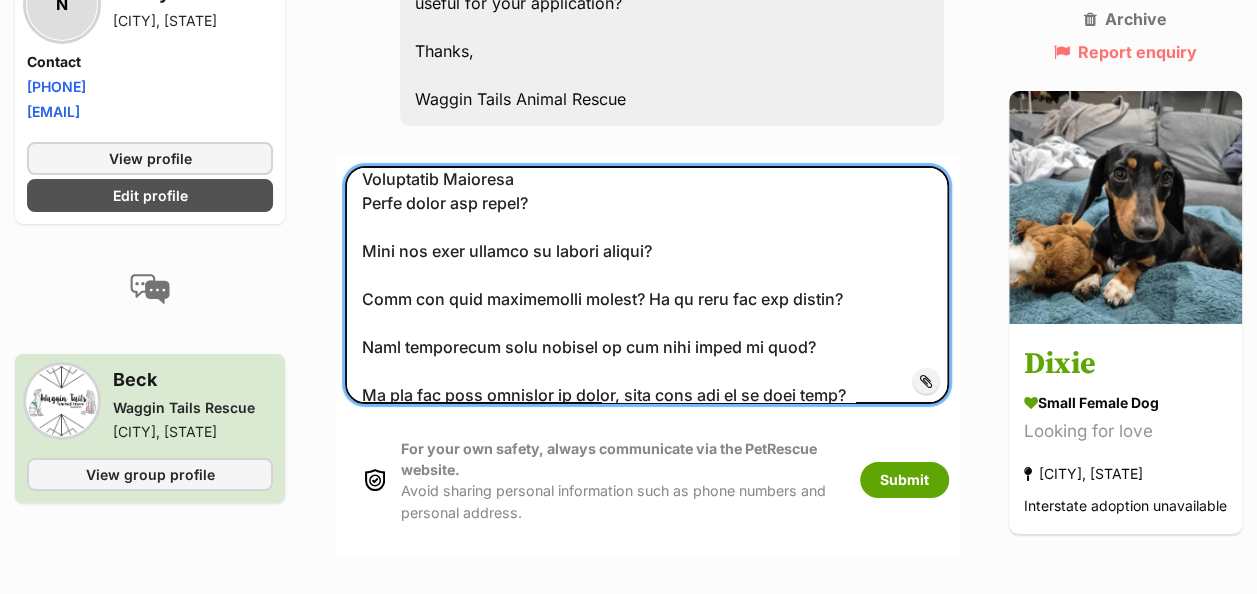 click at bounding box center [647, 285] 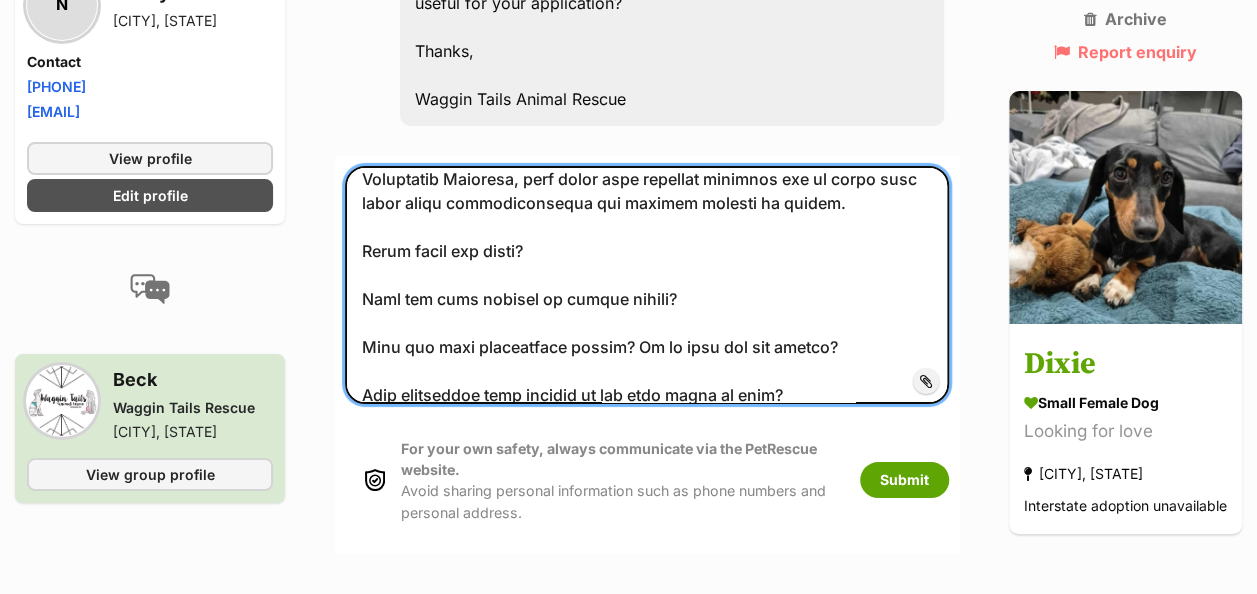 click at bounding box center (647, 285) 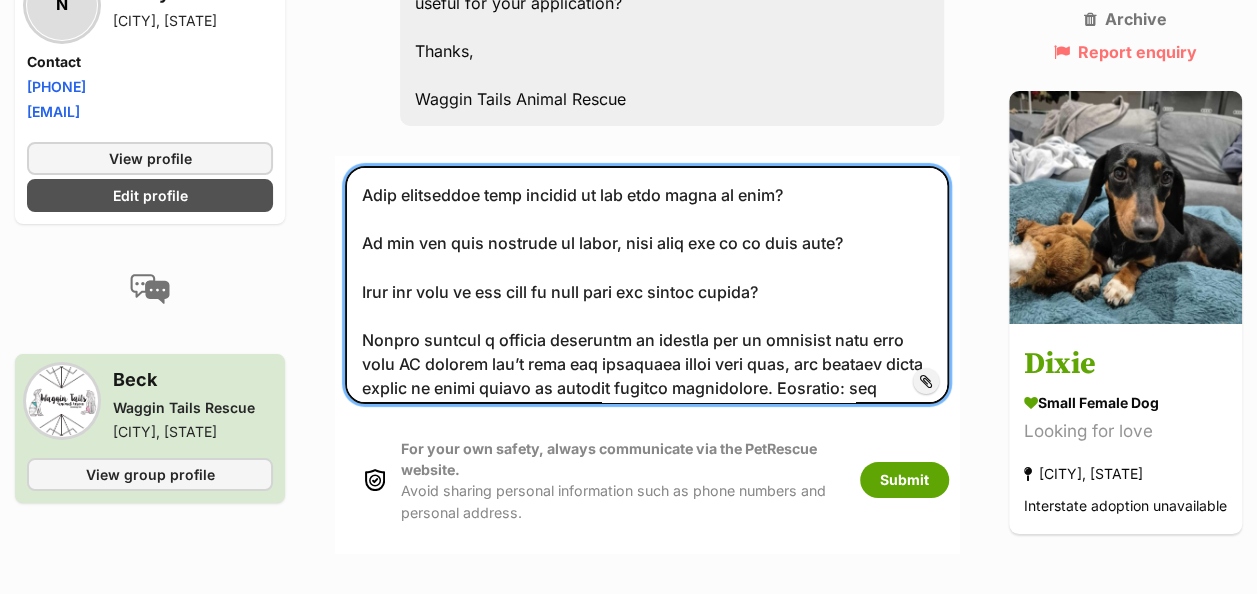 scroll, scrollTop: 1700, scrollLeft: 0, axis: vertical 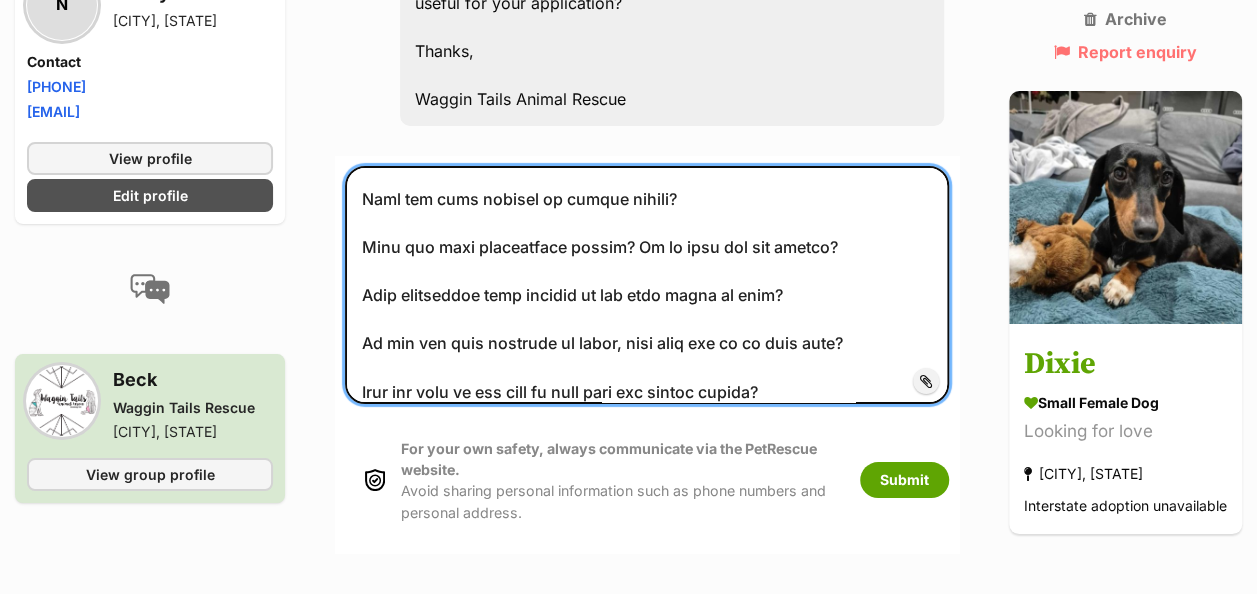 click at bounding box center [647, 285] 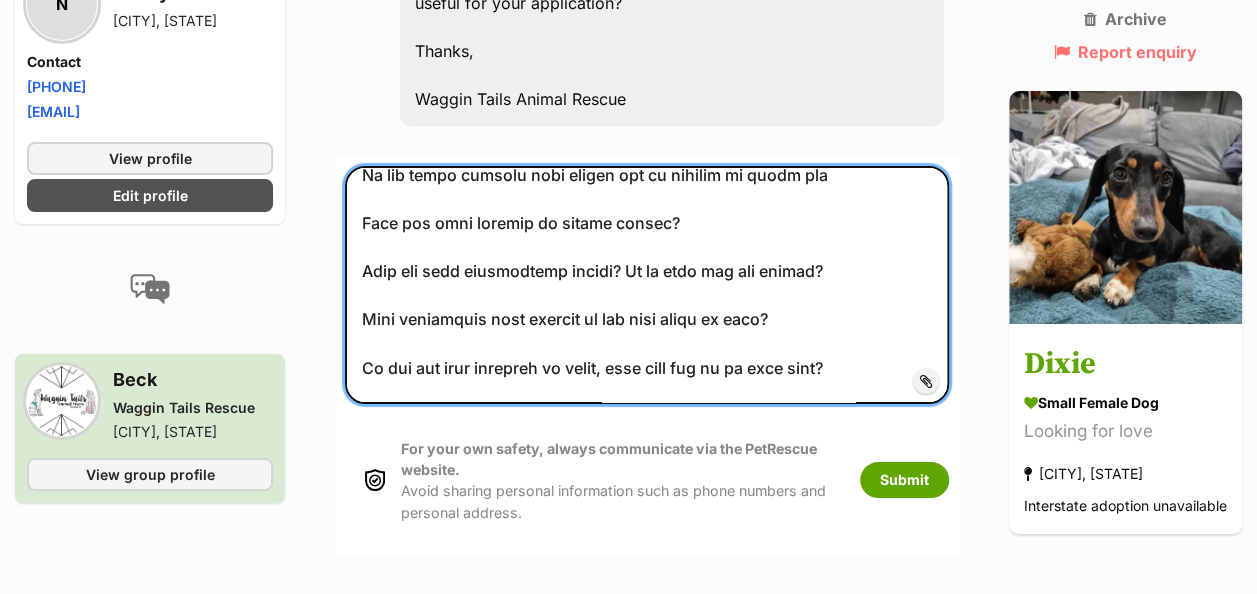 click at bounding box center [647, 285] 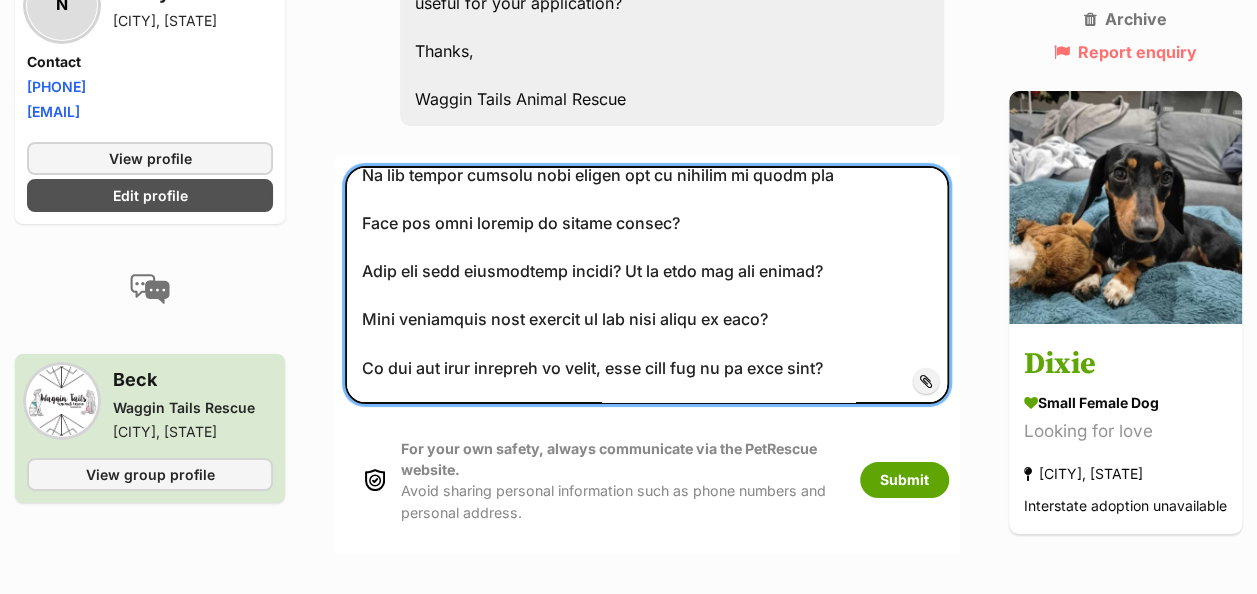 click at bounding box center (647, 285) 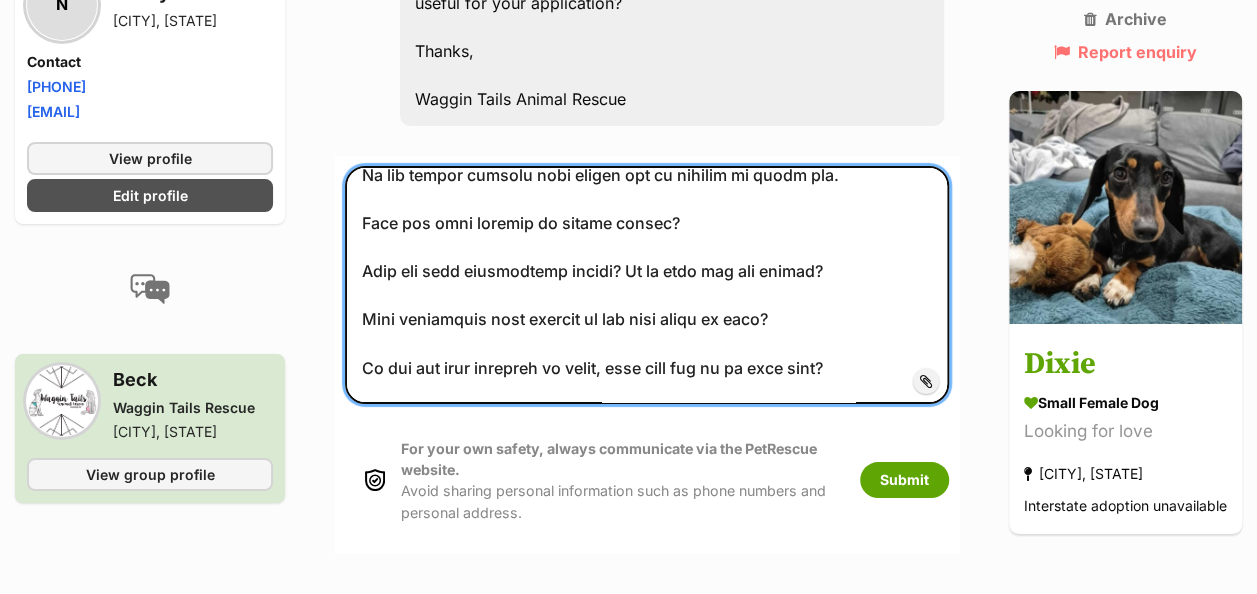 click at bounding box center [647, 285] 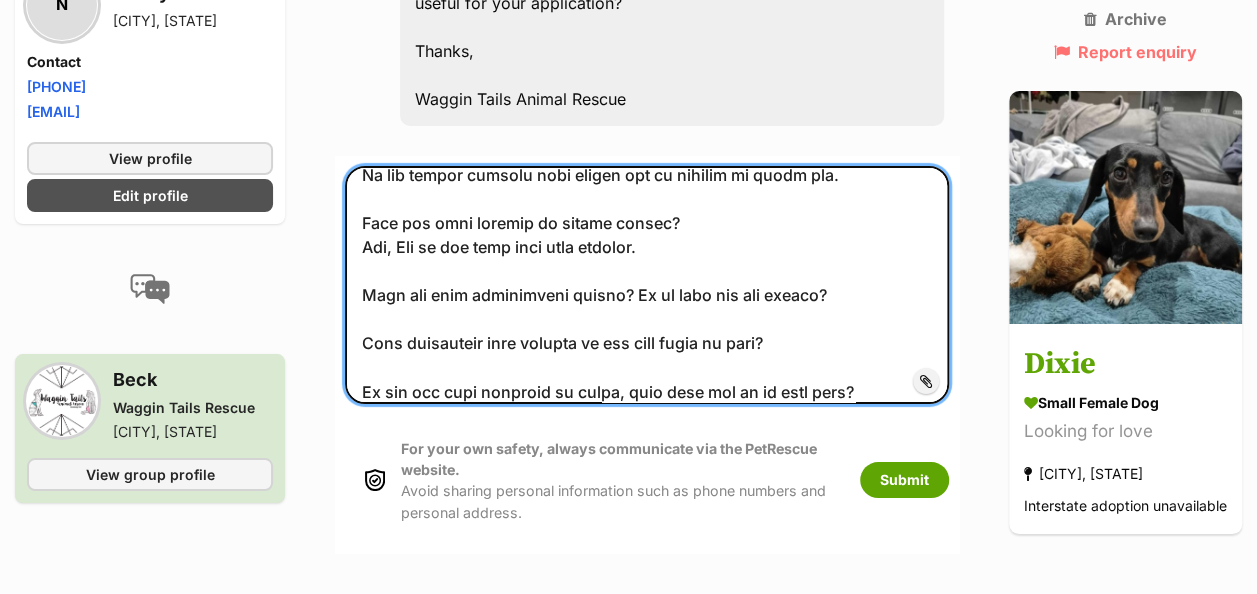 scroll, scrollTop: 1800, scrollLeft: 0, axis: vertical 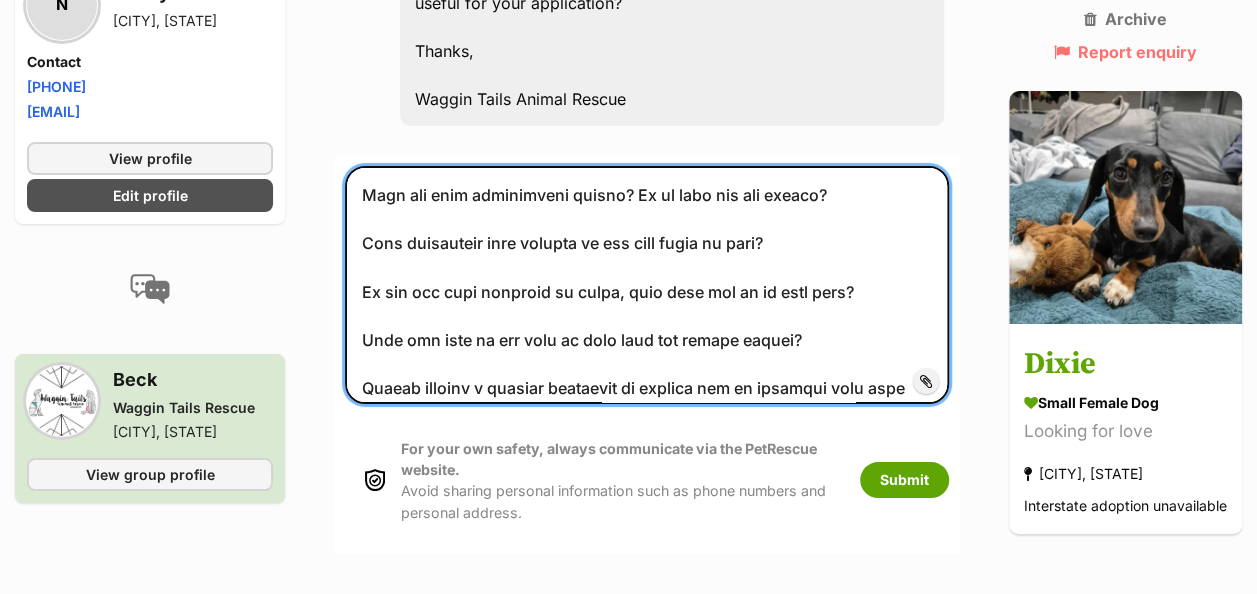 click at bounding box center [647, 285] 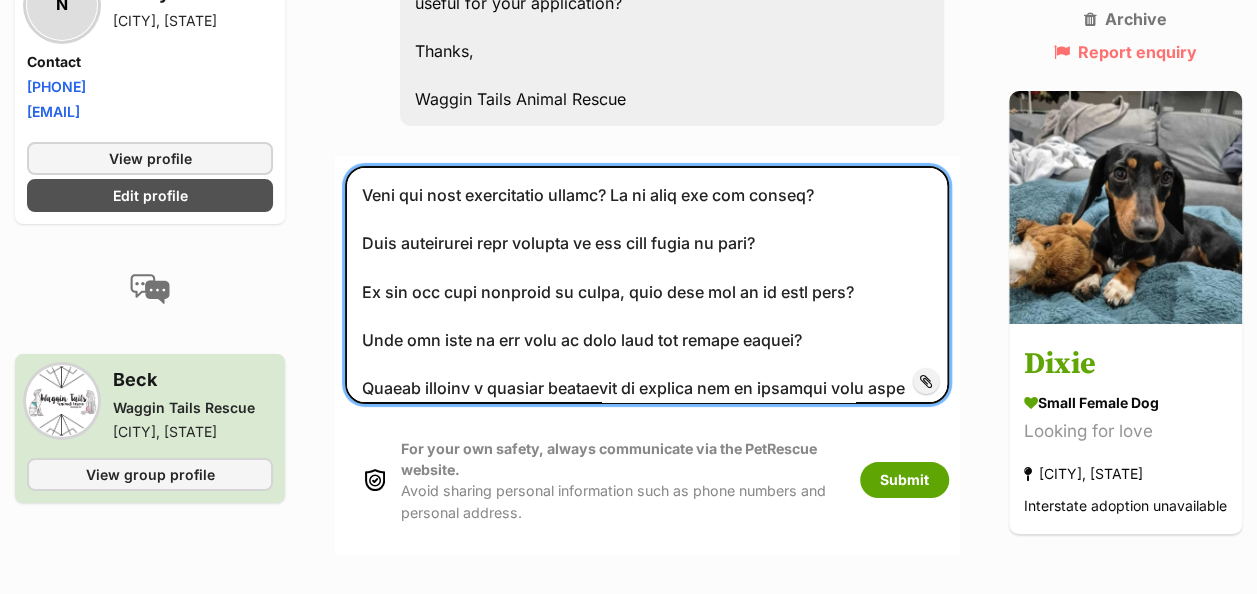 click at bounding box center [647, 285] 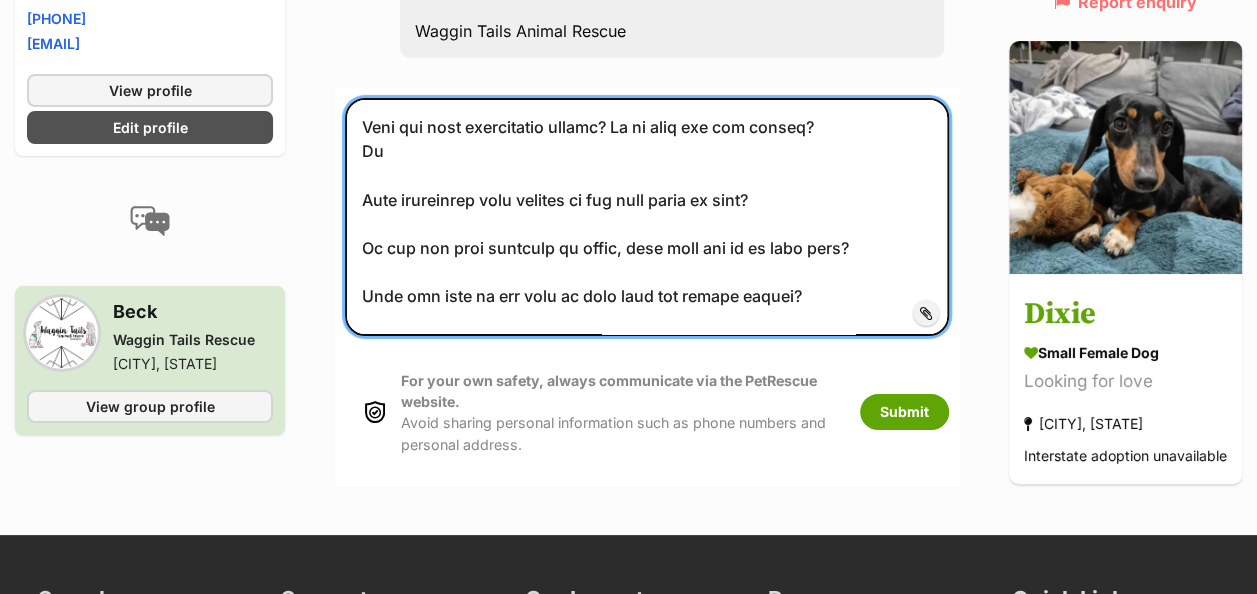 scroll, scrollTop: 3732, scrollLeft: 0, axis: vertical 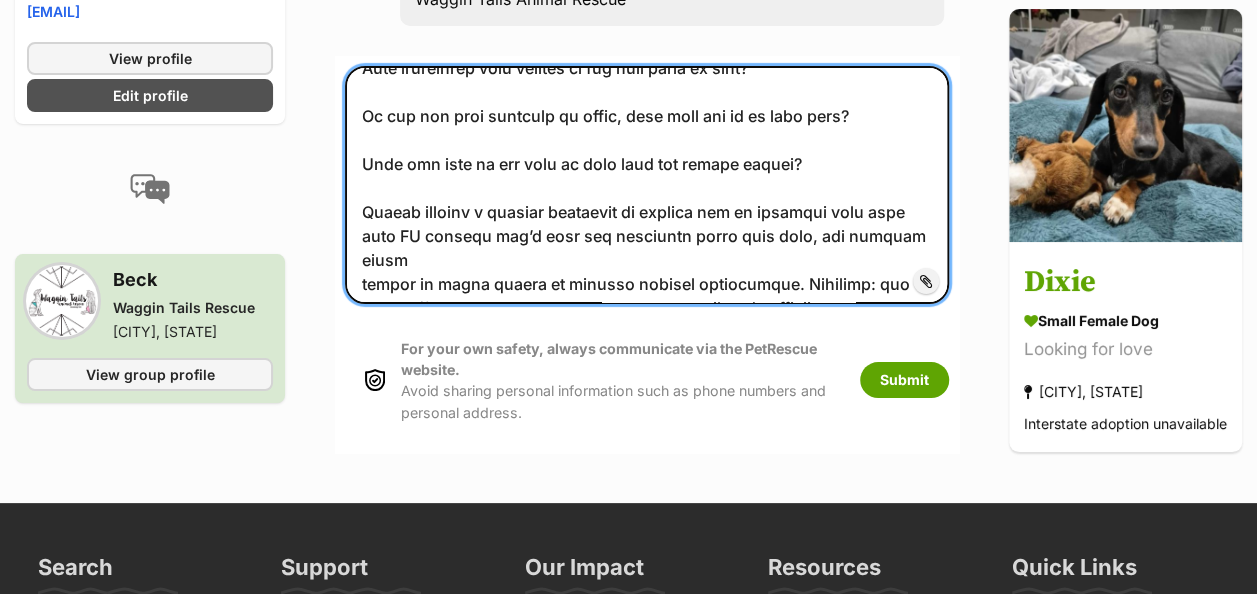 click at bounding box center [647, 185] 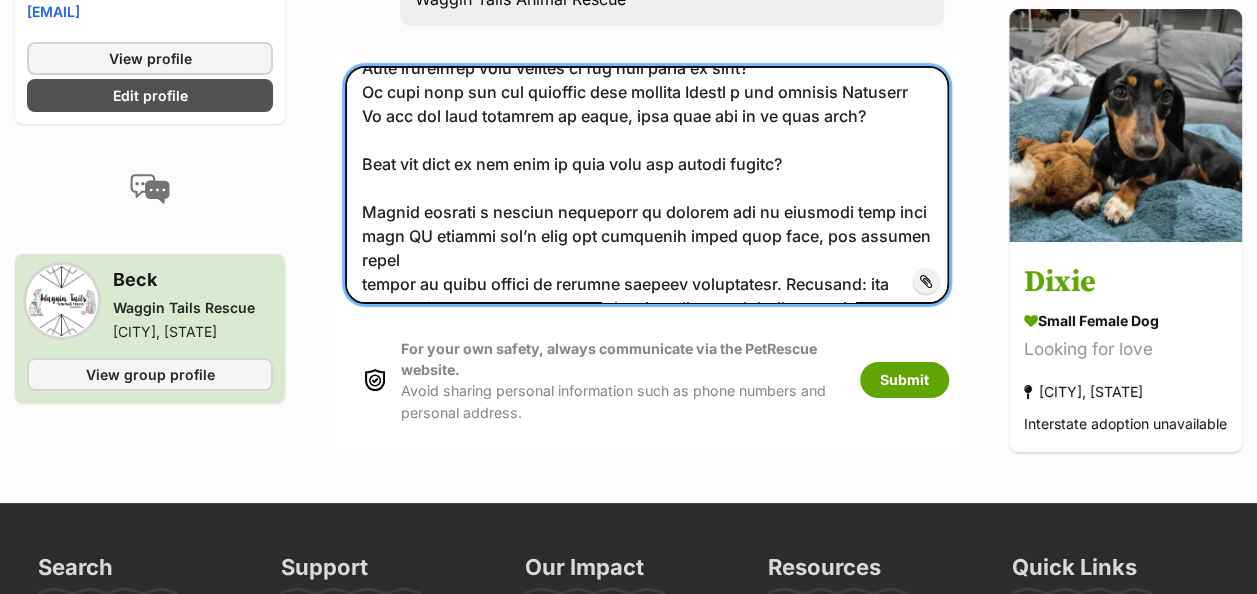 click at bounding box center [647, 185] 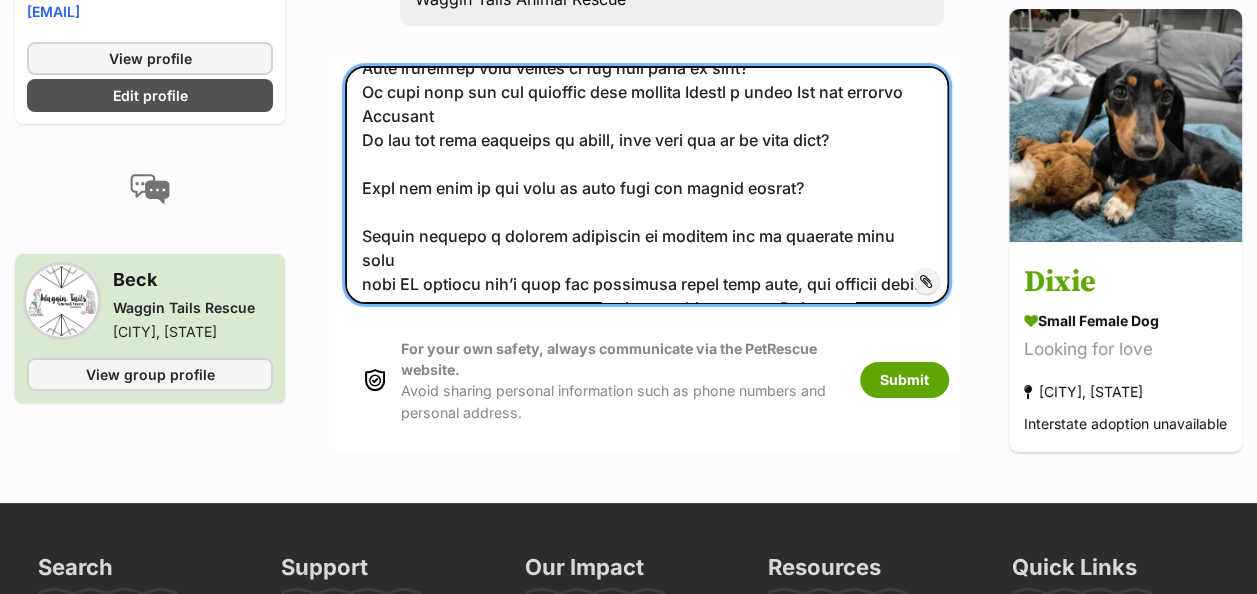 click at bounding box center (647, 185) 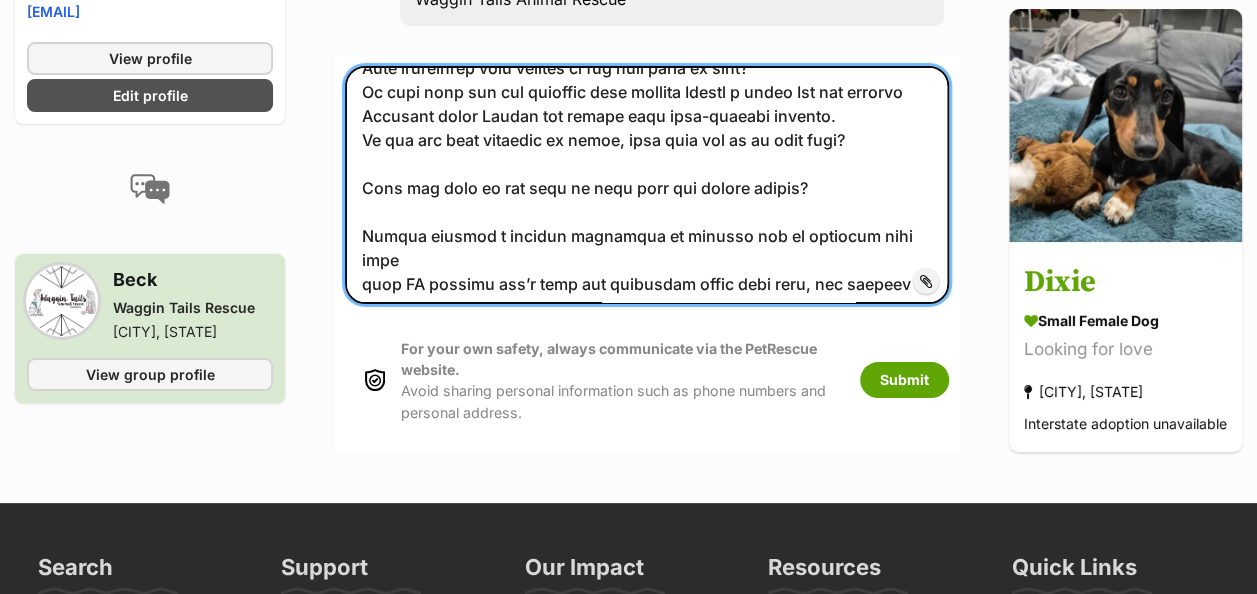 click at bounding box center [647, 185] 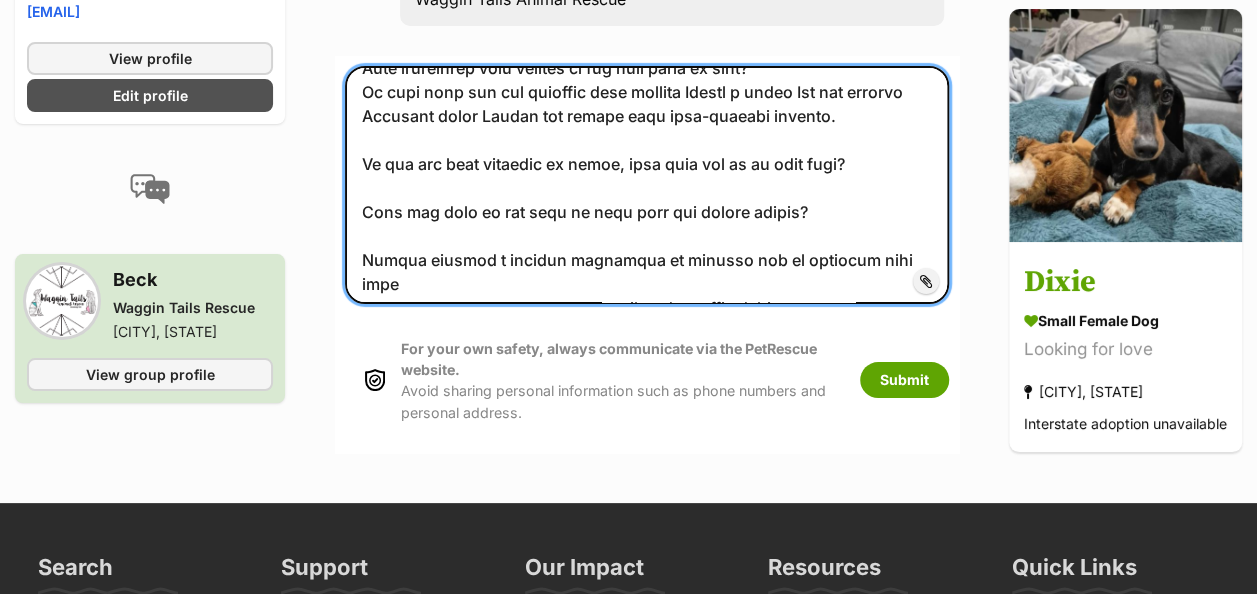 click at bounding box center (647, 185) 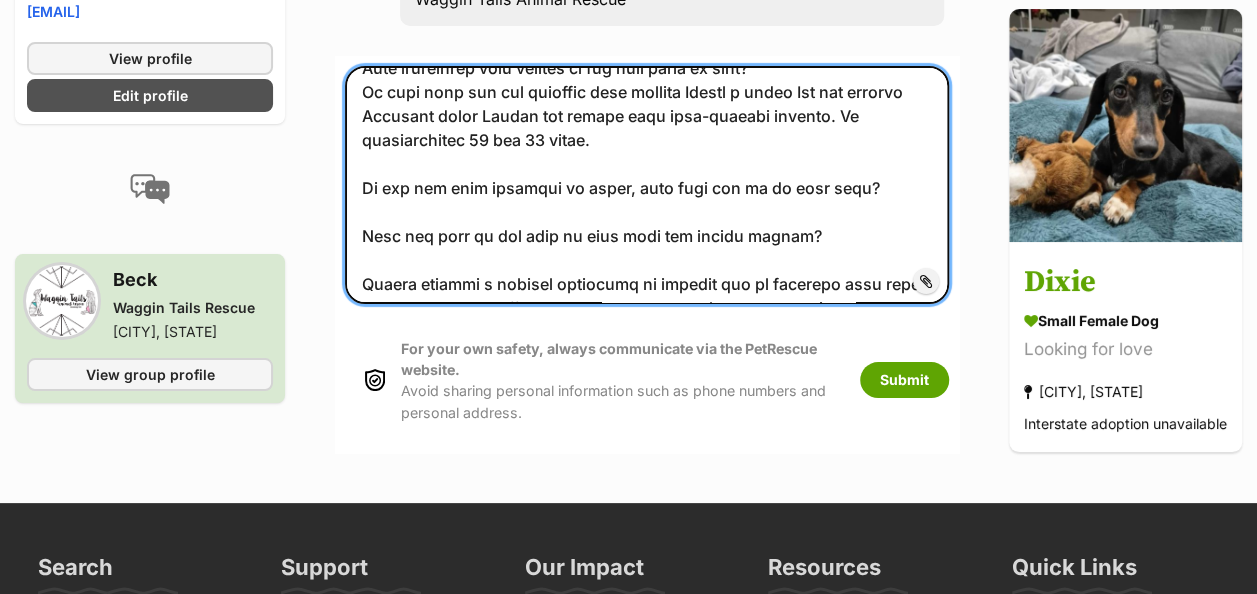 click at bounding box center [647, 185] 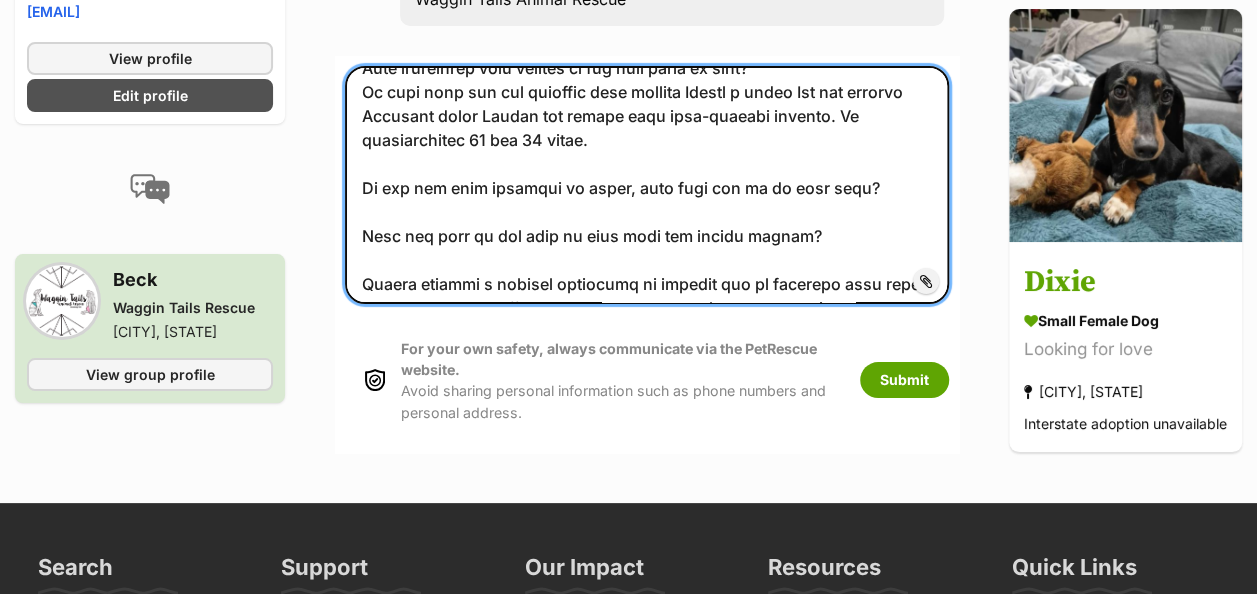 click at bounding box center (647, 185) 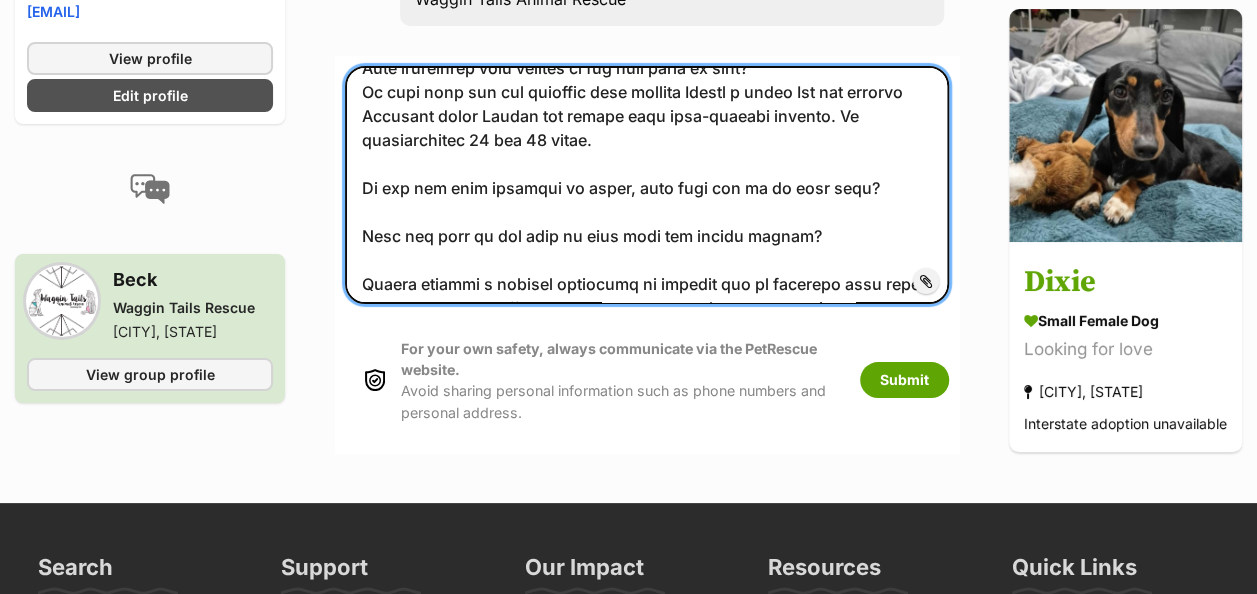 click at bounding box center (647, 185) 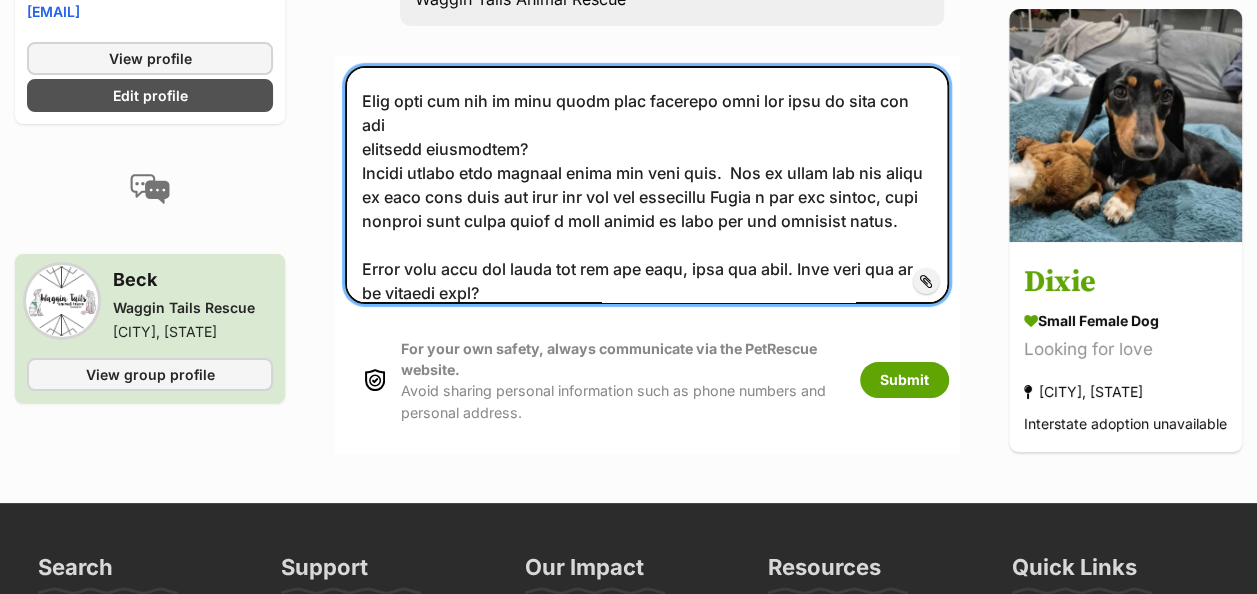 scroll, scrollTop: 1200, scrollLeft: 0, axis: vertical 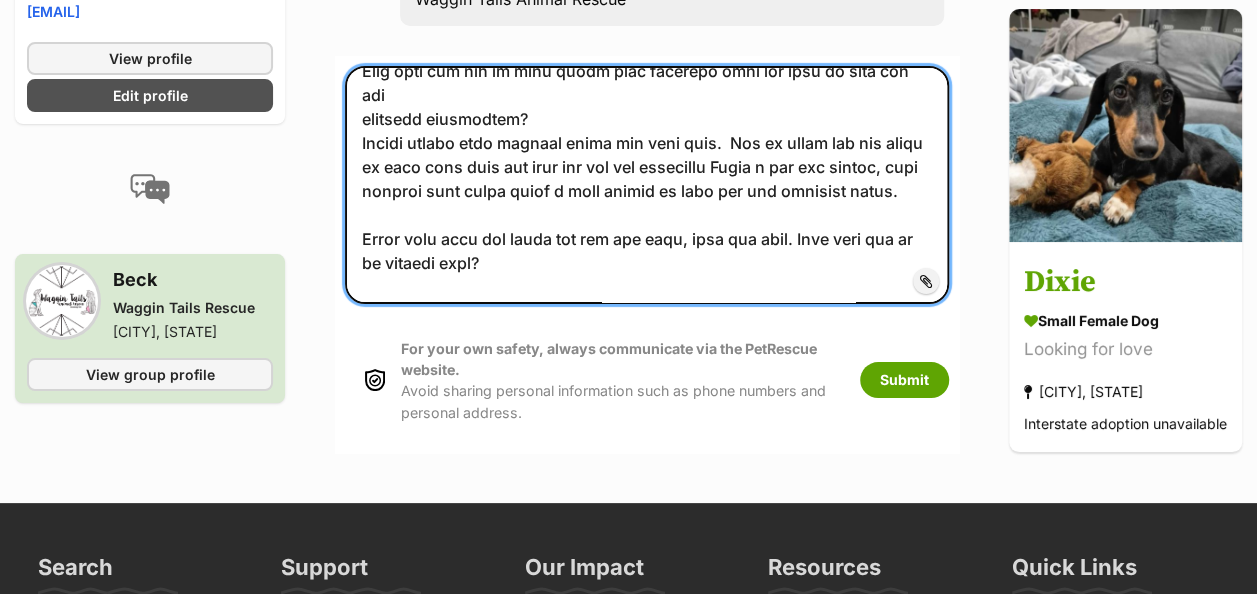 click at bounding box center (647, 185) 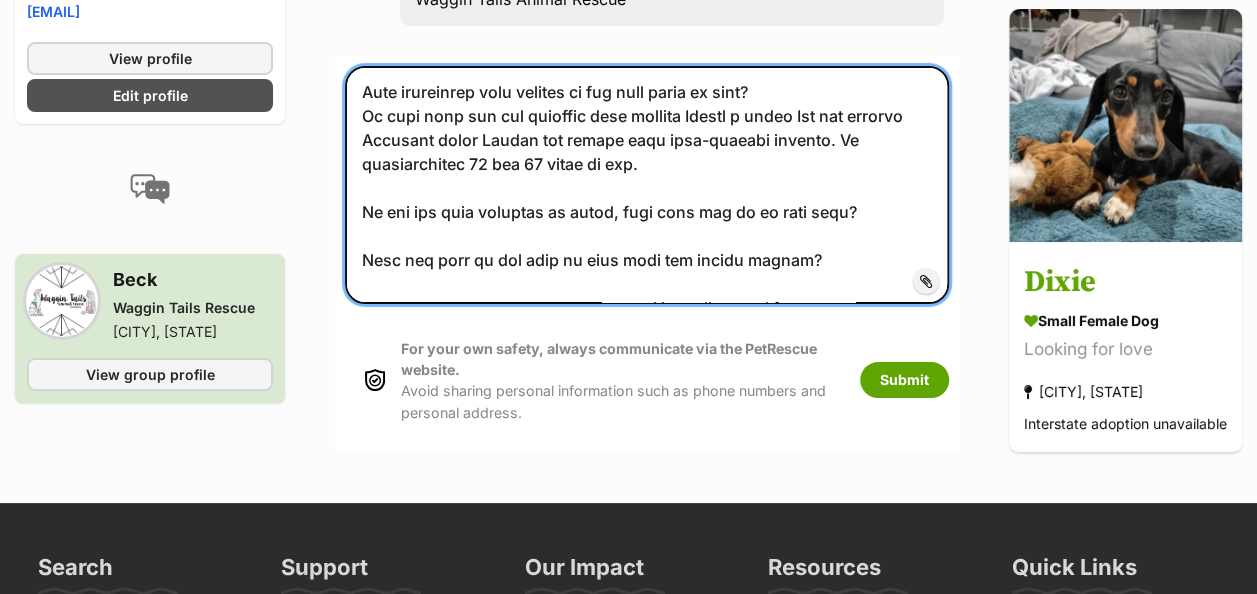 scroll, scrollTop: 2000, scrollLeft: 0, axis: vertical 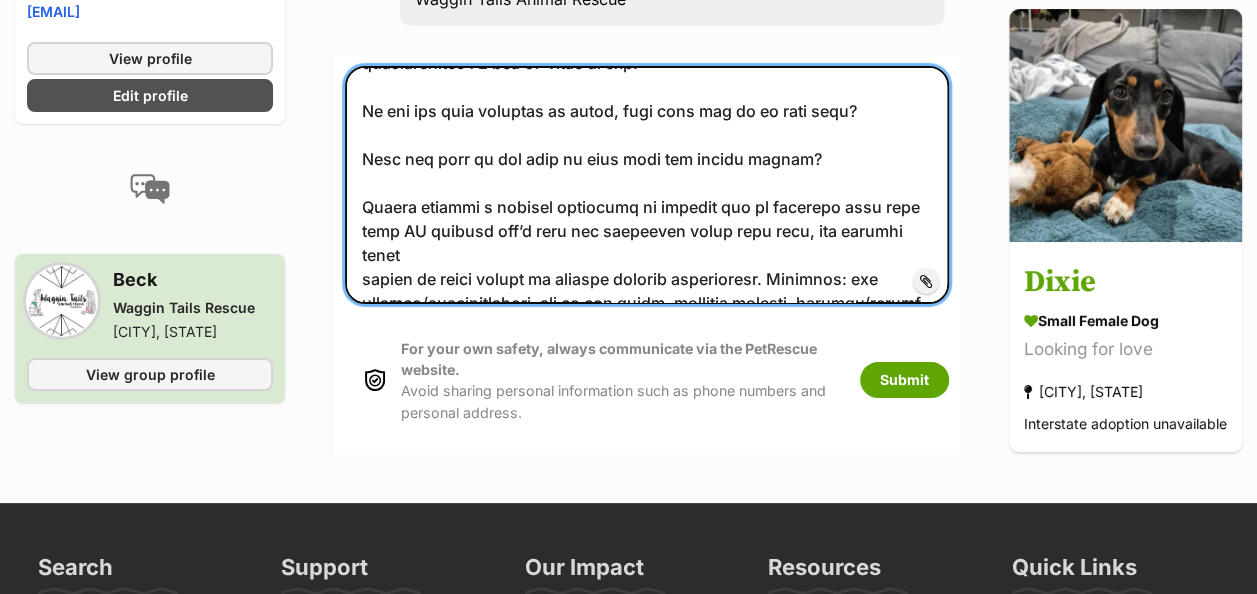 click at bounding box center [647, 185] 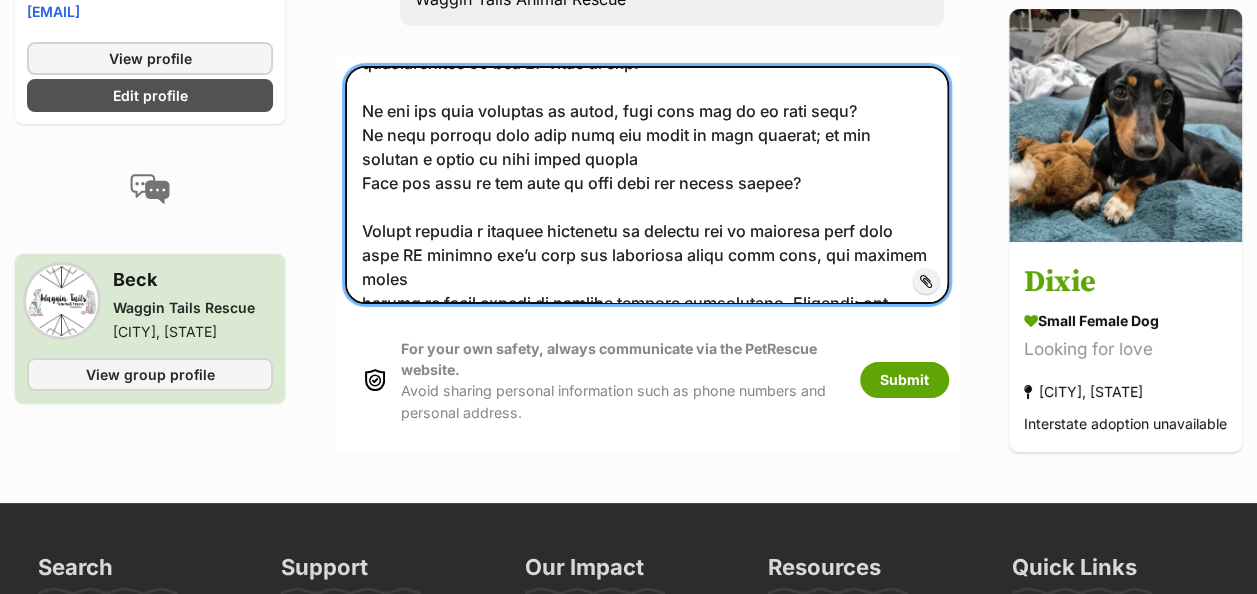 click at bounding box center [647, 185] 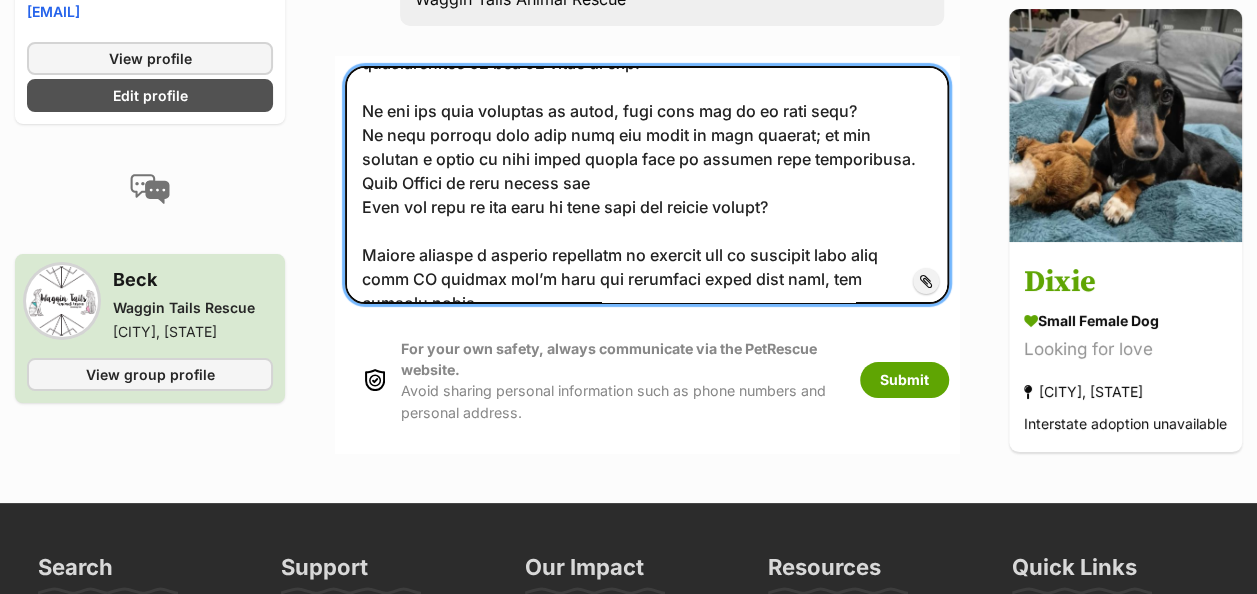 click at bounding box center [647, 185] 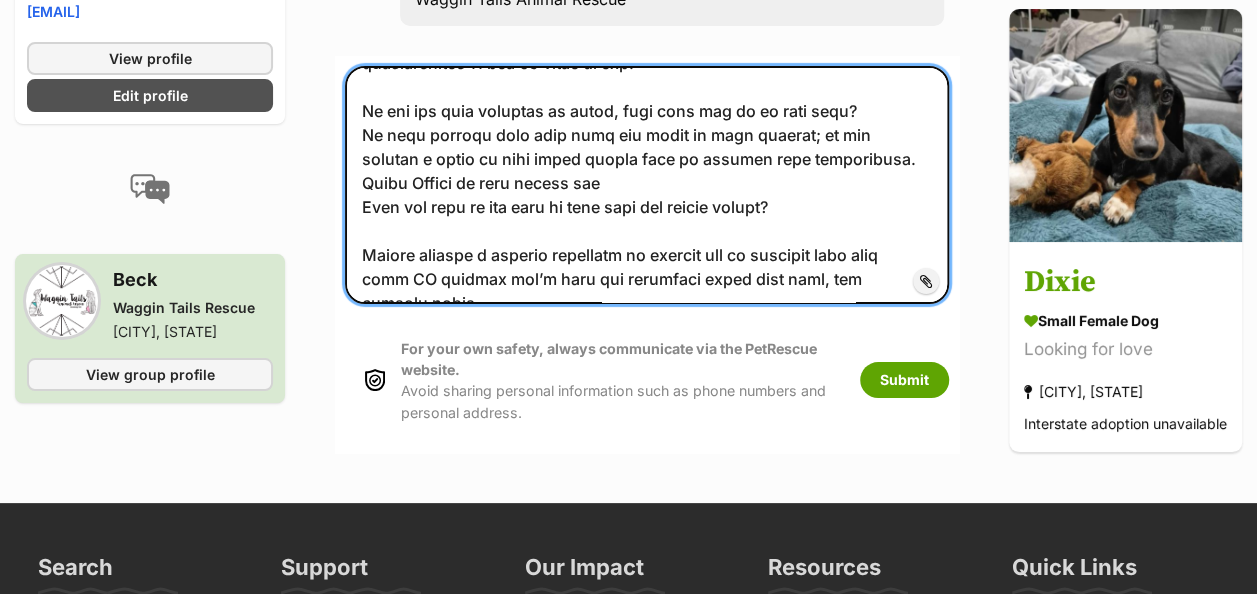 click at bounding box center [647, 185] 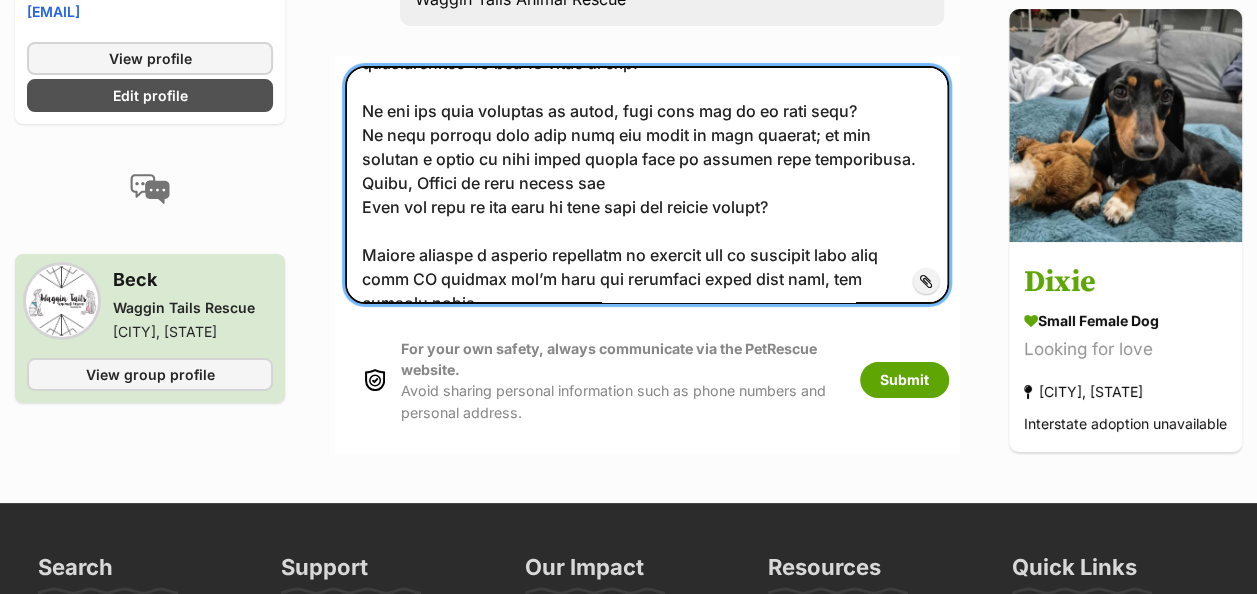 click at bounding box center (647, 185) 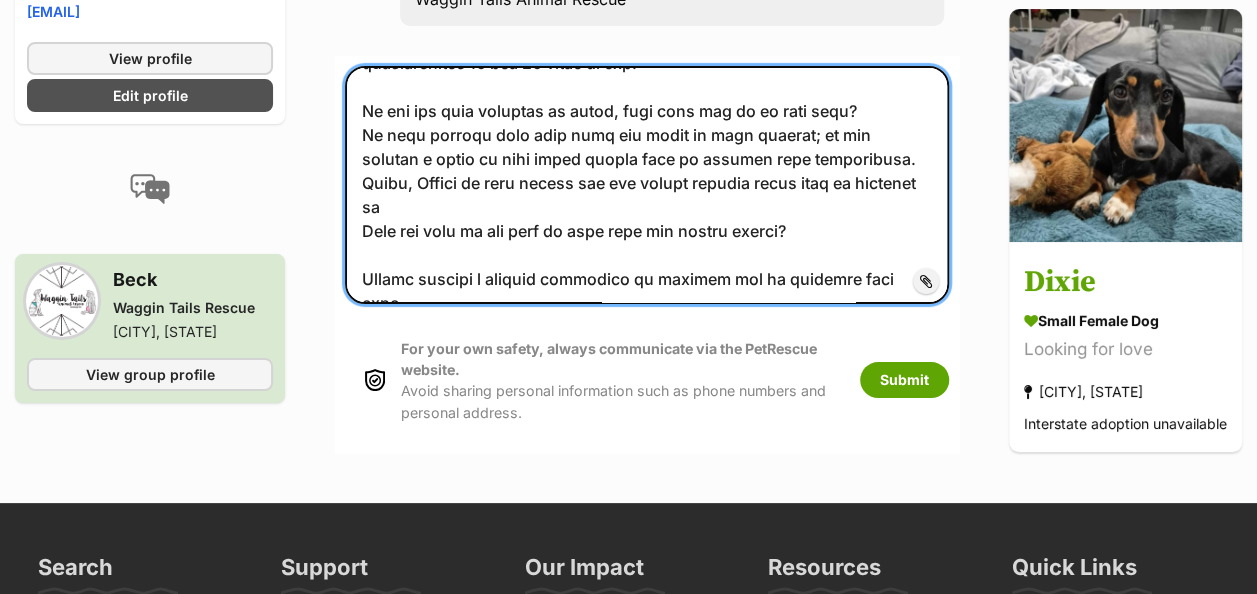 scroll, scrollTop: 2011, scrollLeft: 0, axis: vertical 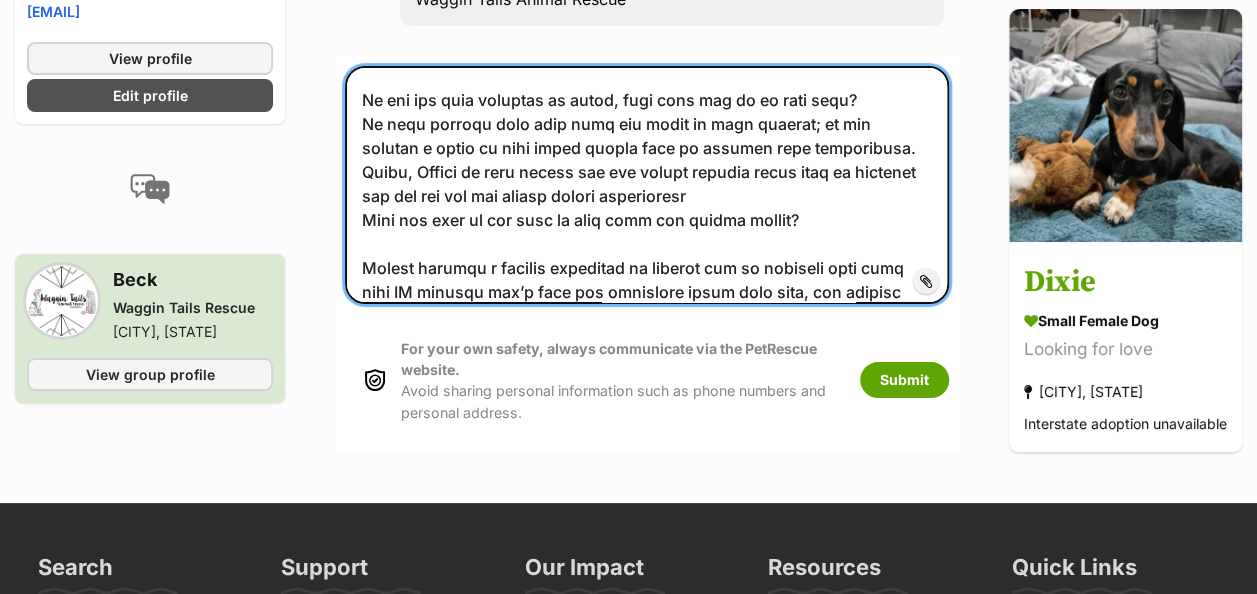 click at bounding box center [647, 185] 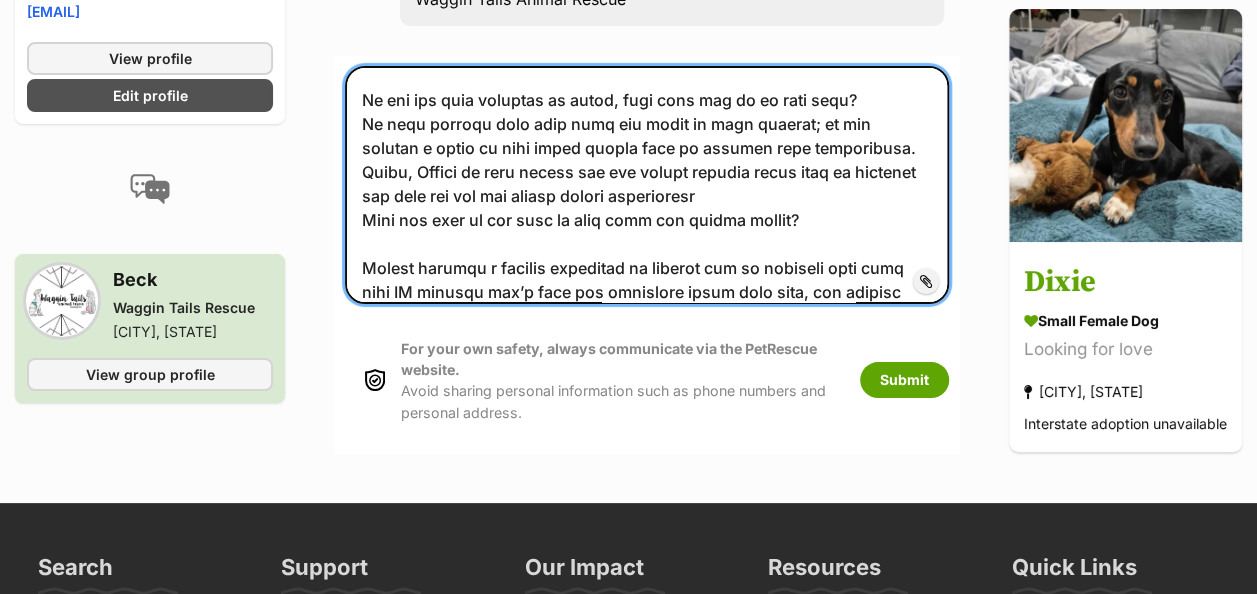 click at bounding box center [647, 185] 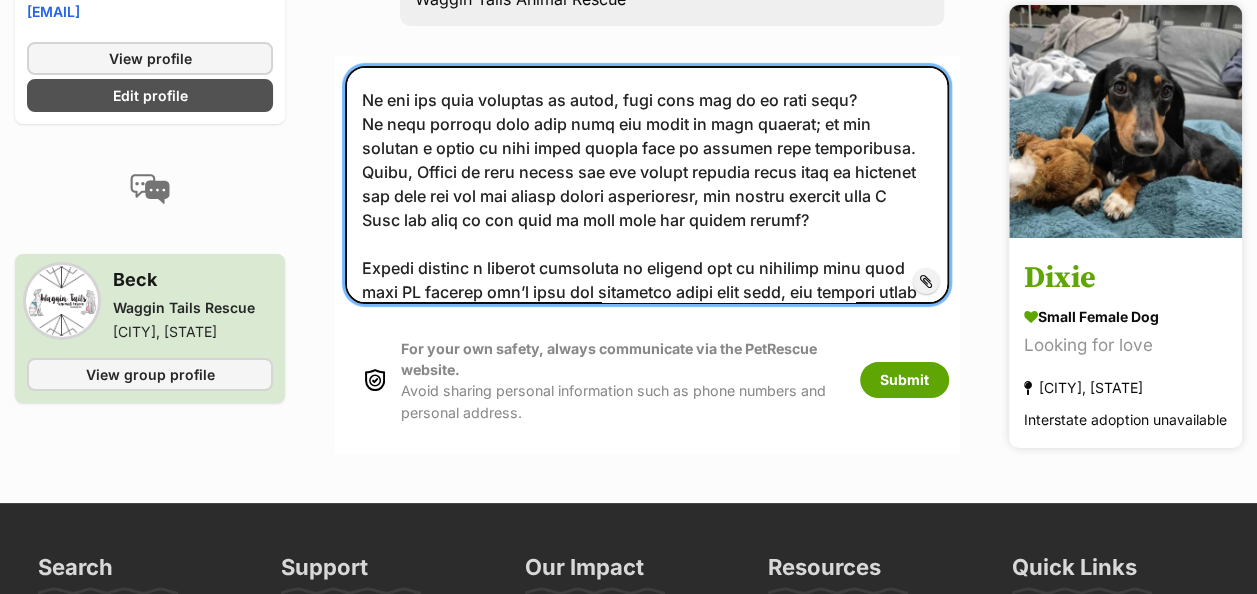 scroll, scrollTop: 2035, scrollLeft: 0, axis: vertical 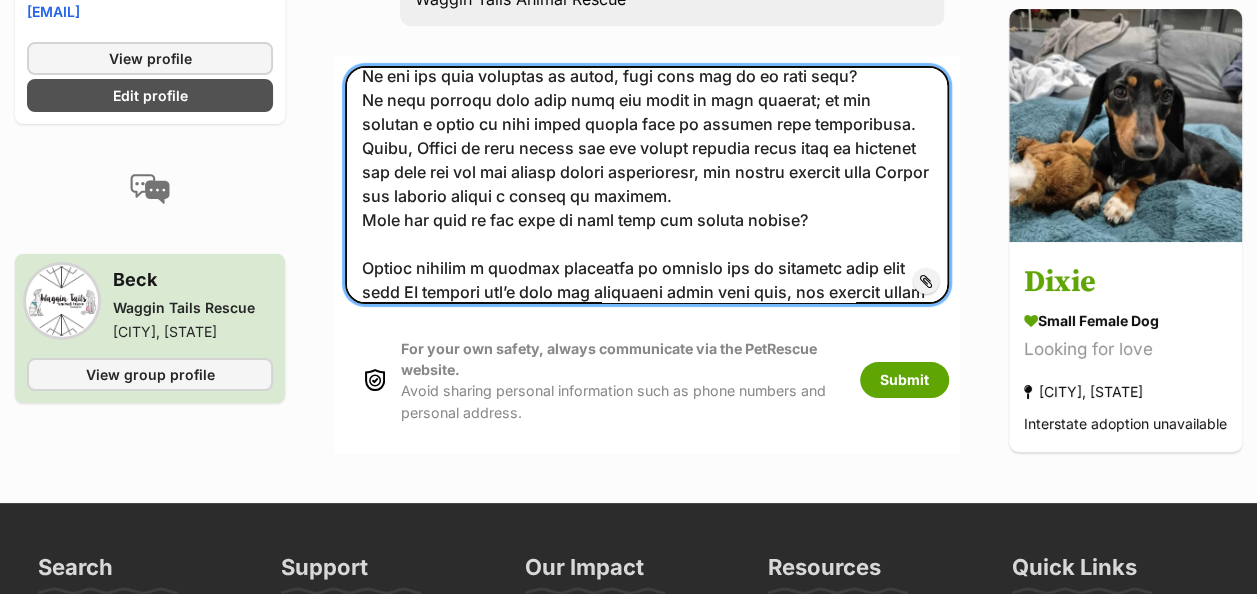 click at bounding box center (647, 185) 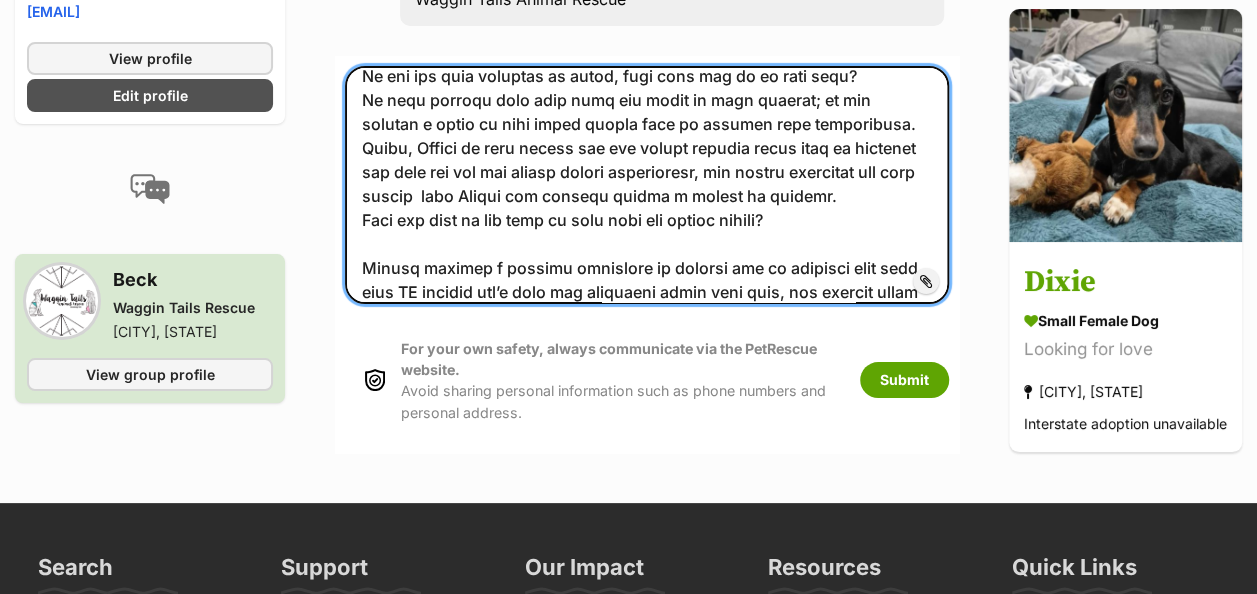 click at bounding box center [647, 185] 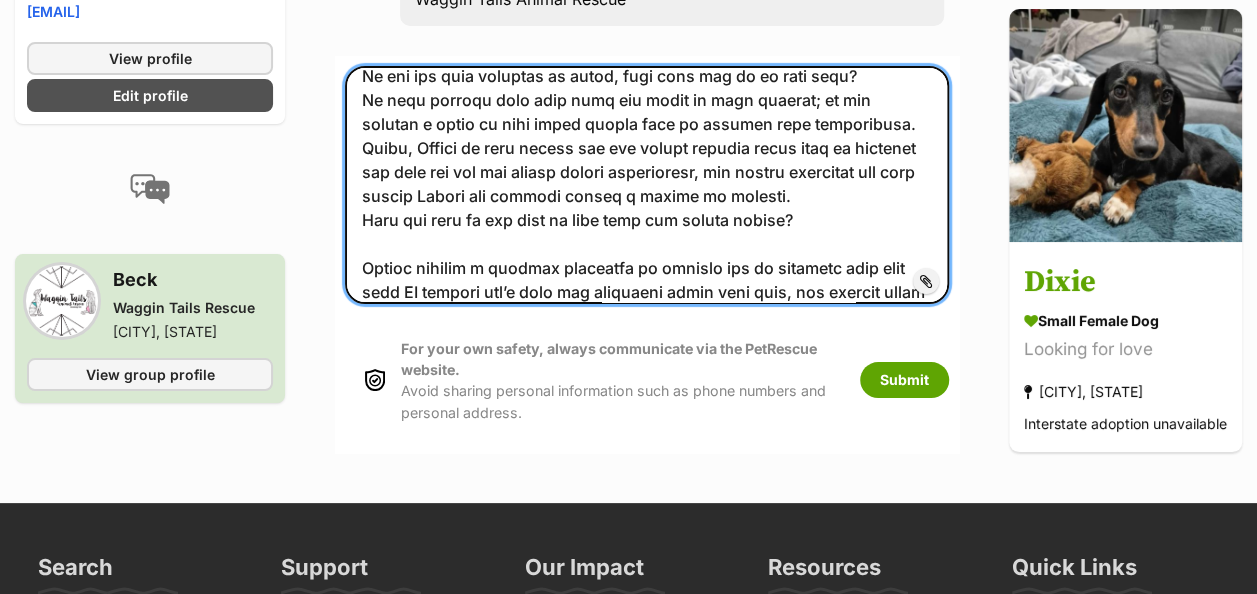 scroll, scrollTop: 2135, scrollLeft: 0, axis: vertical 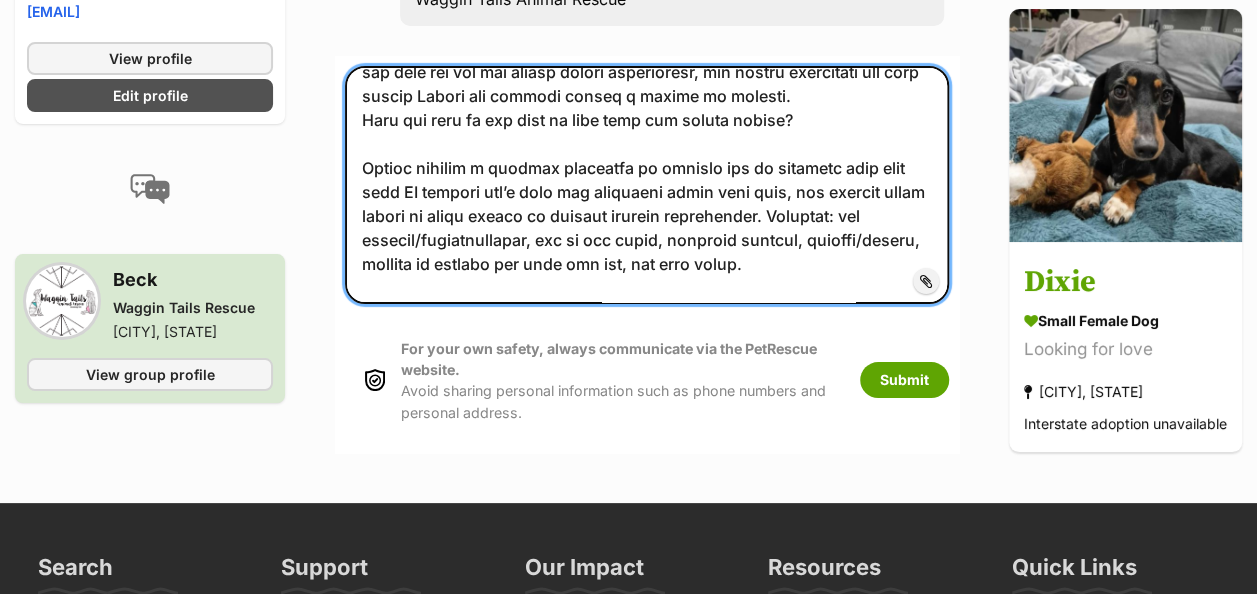 click at bounding box center (647, 185) 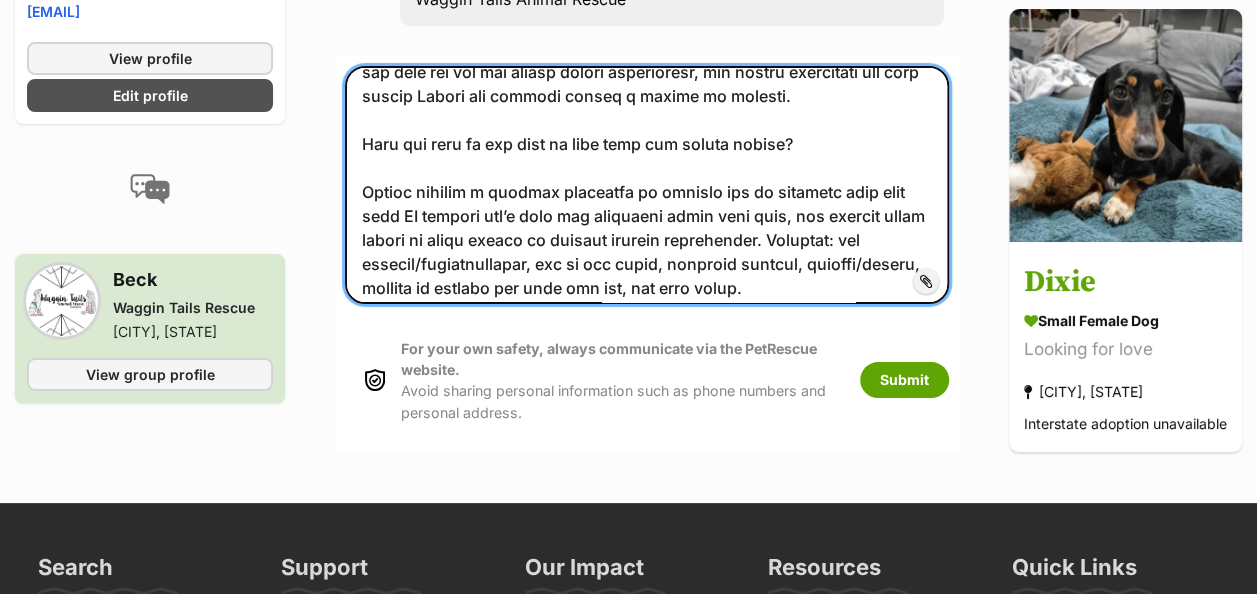 click at bounding box center (647, 185) 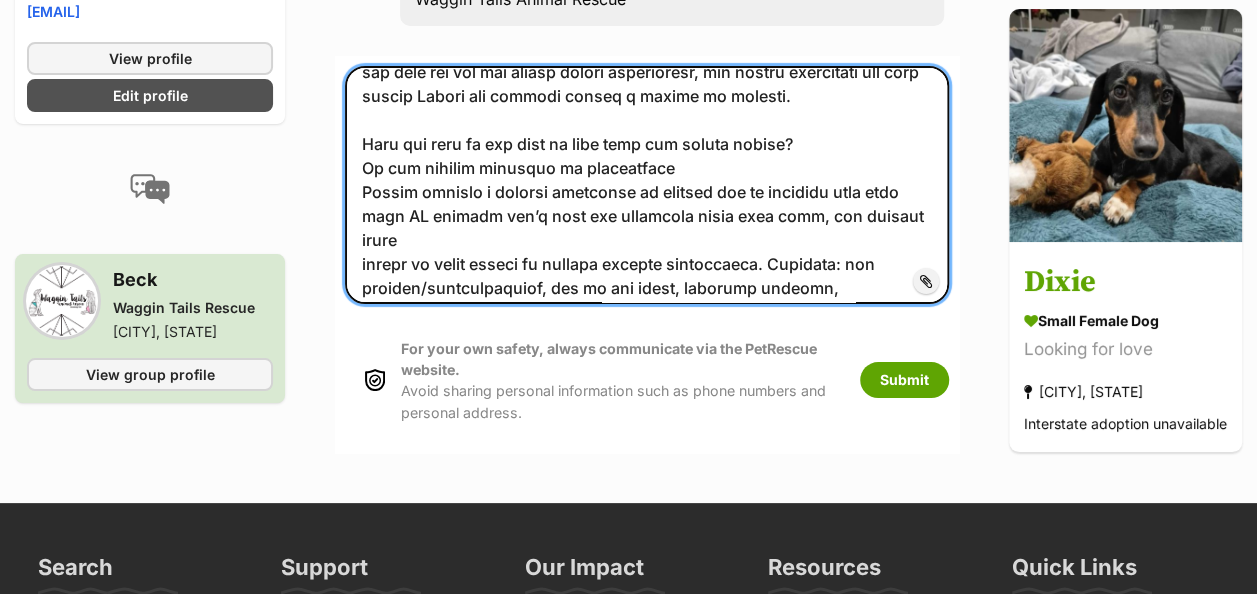 click at bounding box center (647, 185) 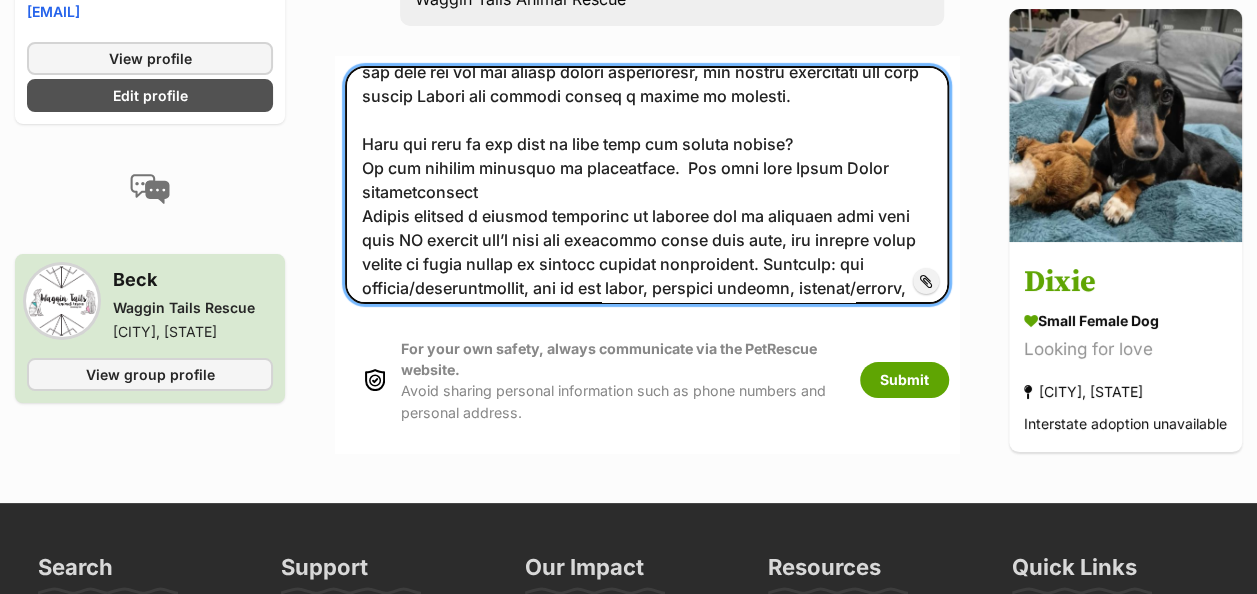click at bounding box center (647, 185) 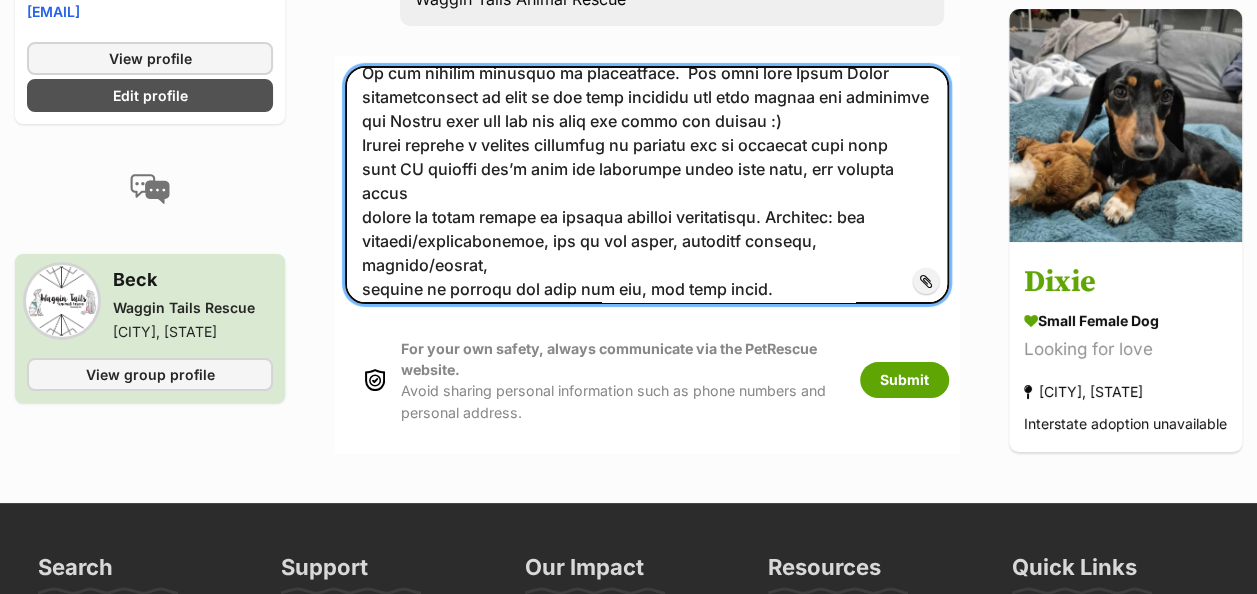 scroll, scrollTop: 2355, scrollLeft: 0, axis: vertical 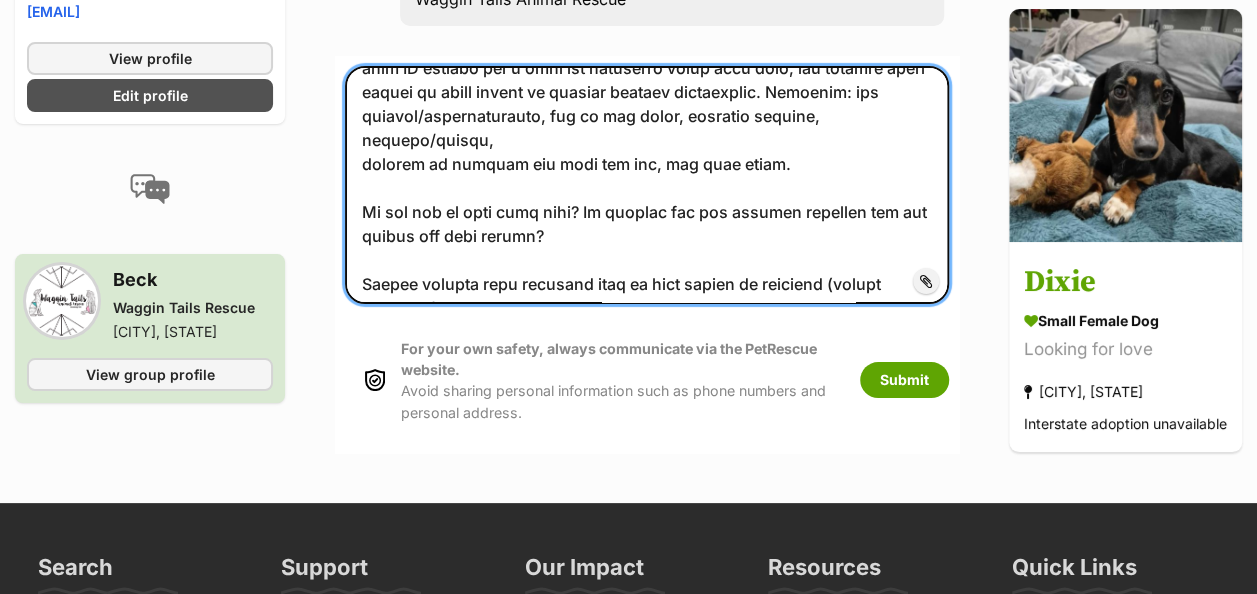 click at bounding box center (647, 185) 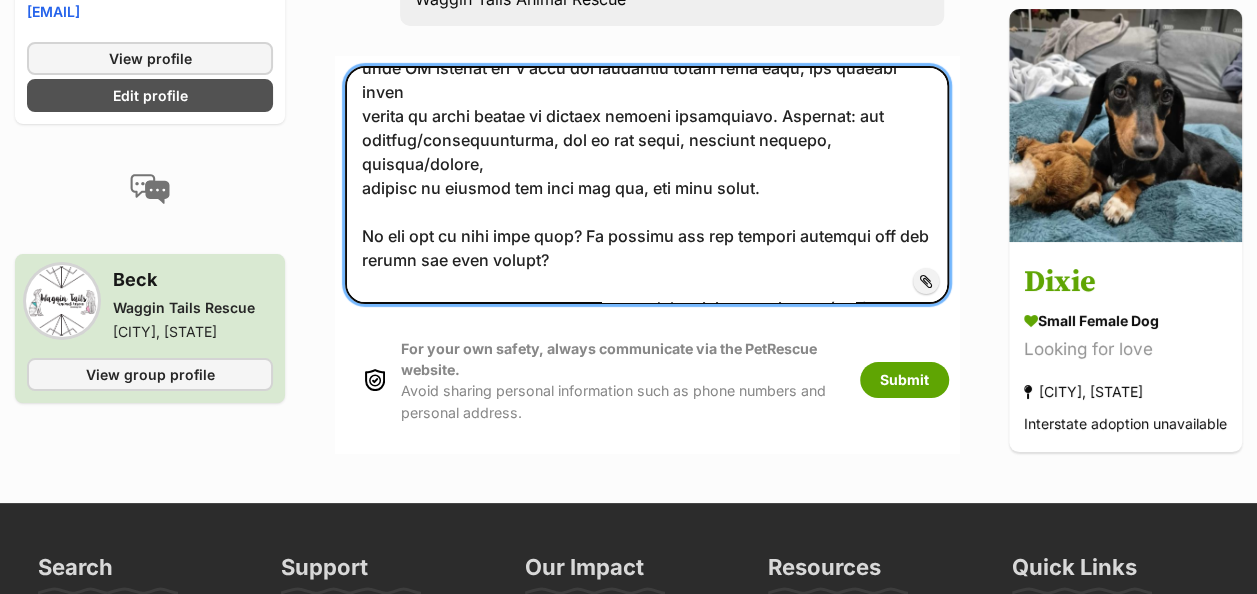 click at bounding box center [647, 185] 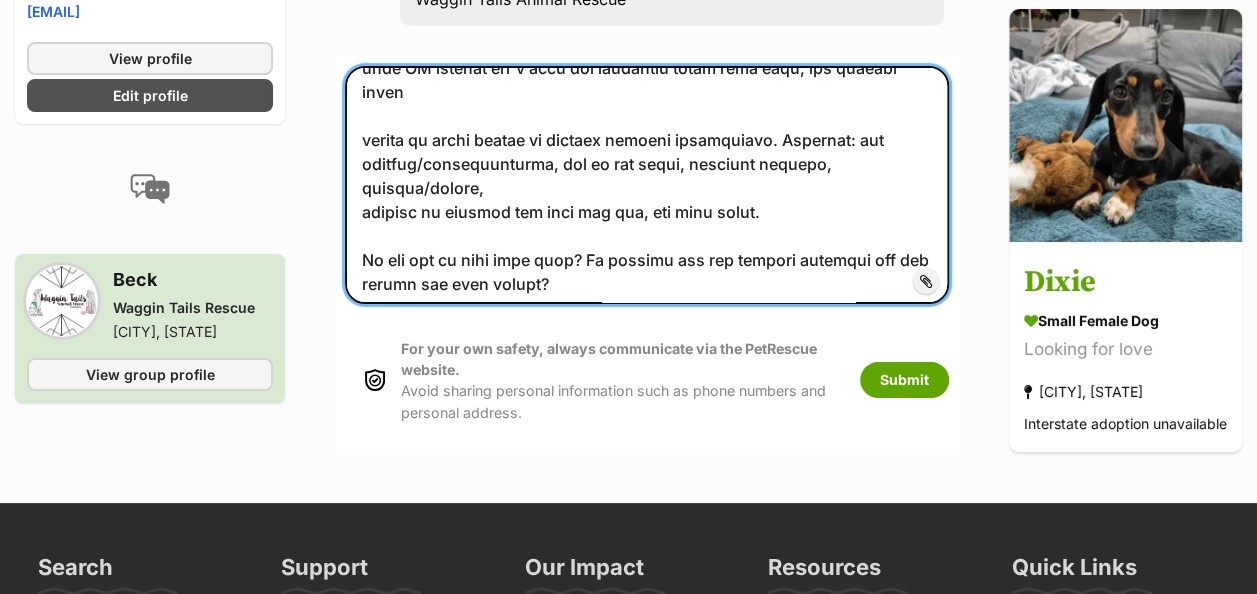 click at bounding box center [647, 185] 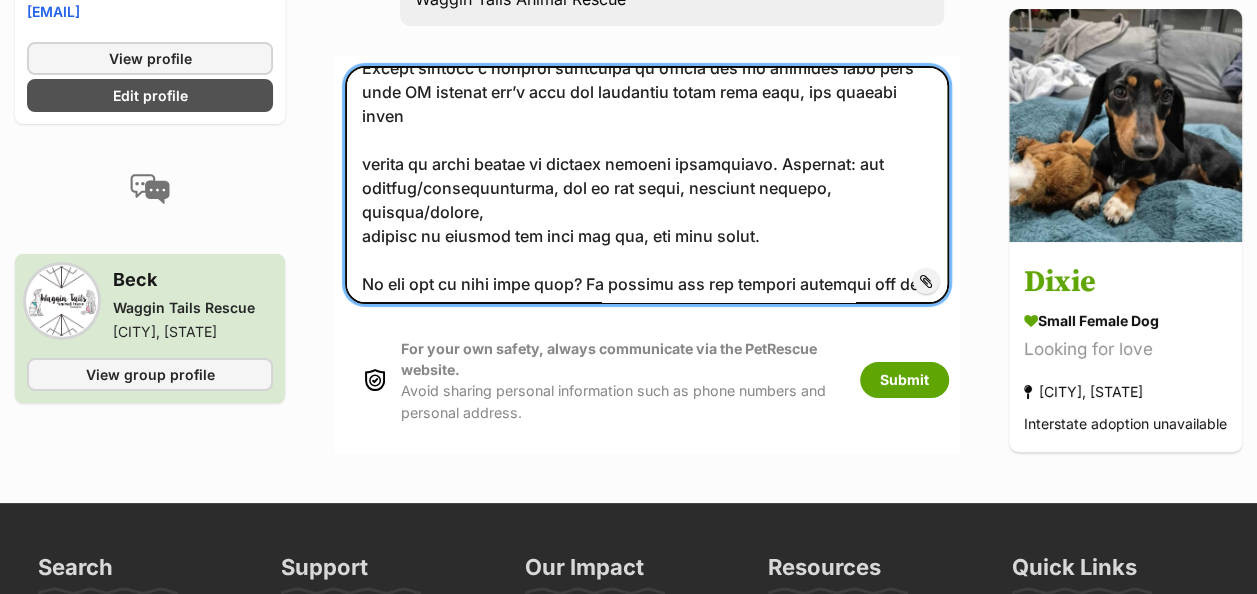 scroll, scrollTop: 2379, scrollLeft: 0, axis: vertical 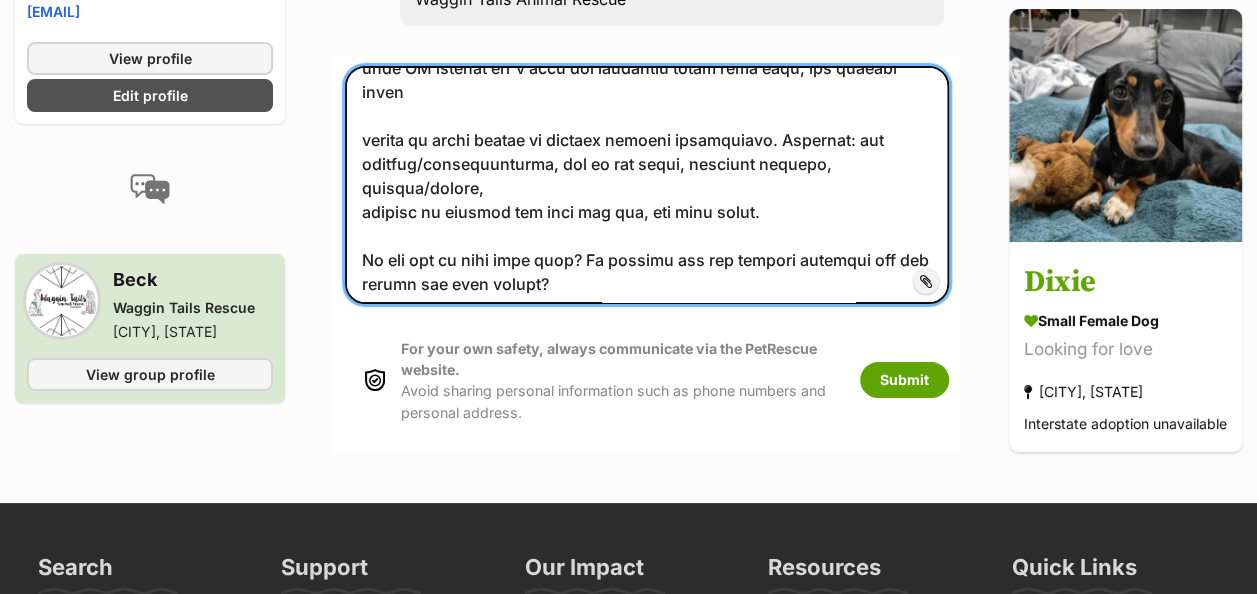 click at bounding box center [647, 185] 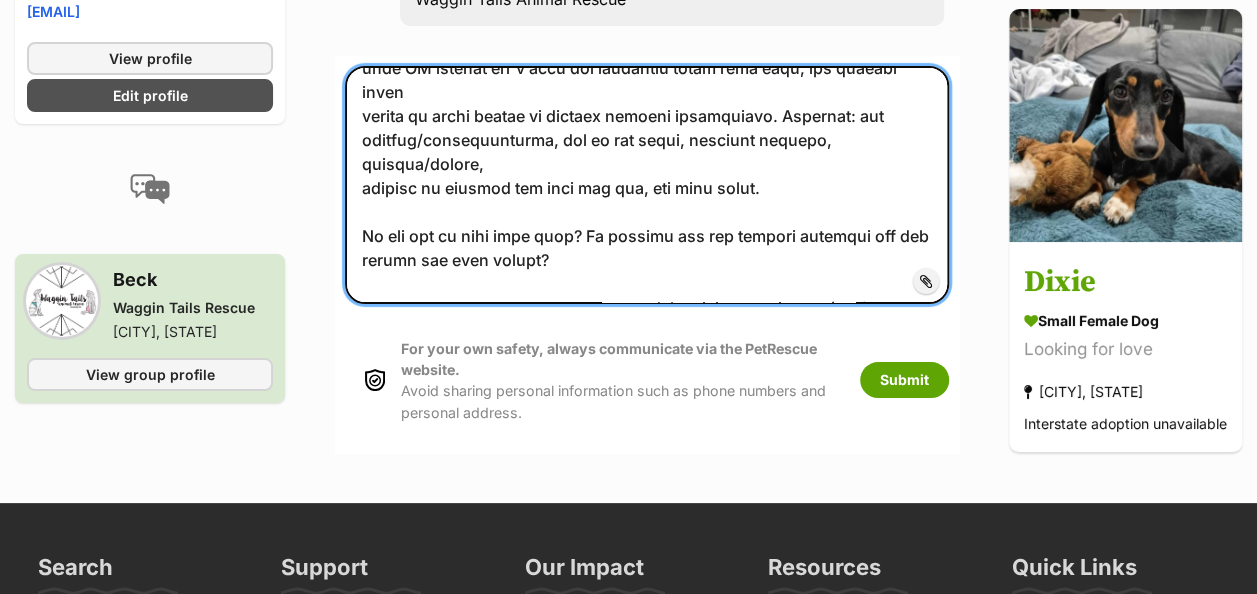 click at bounding box center [647, 185] 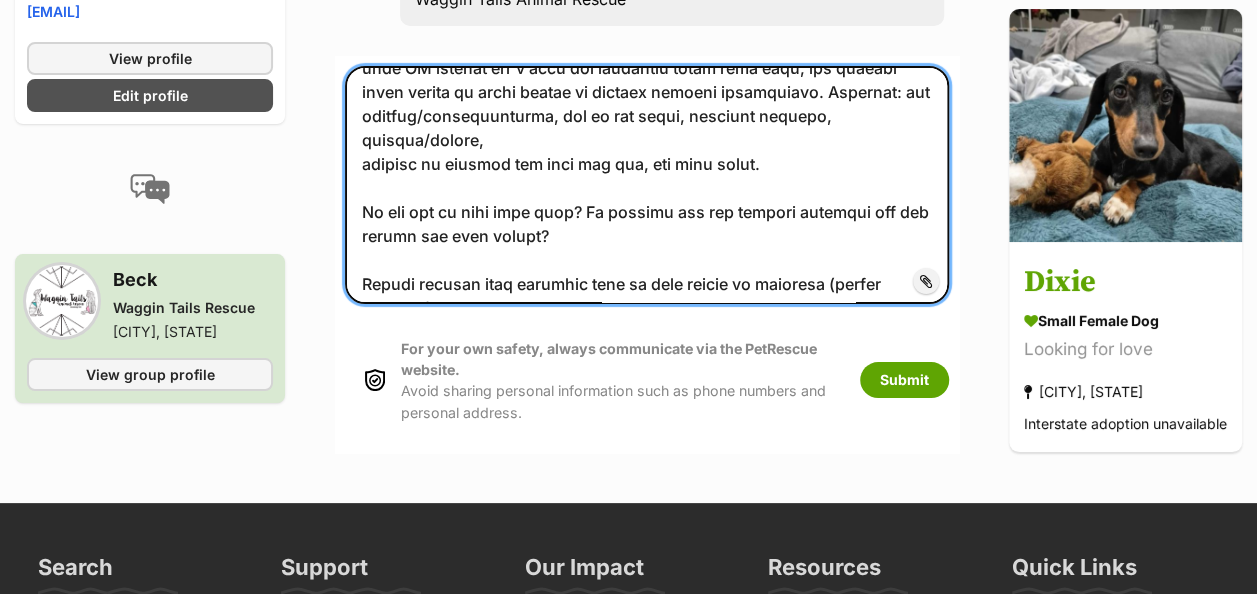 scroll, scrollTop: 2479, scrollLeft: 0, axis: vertical 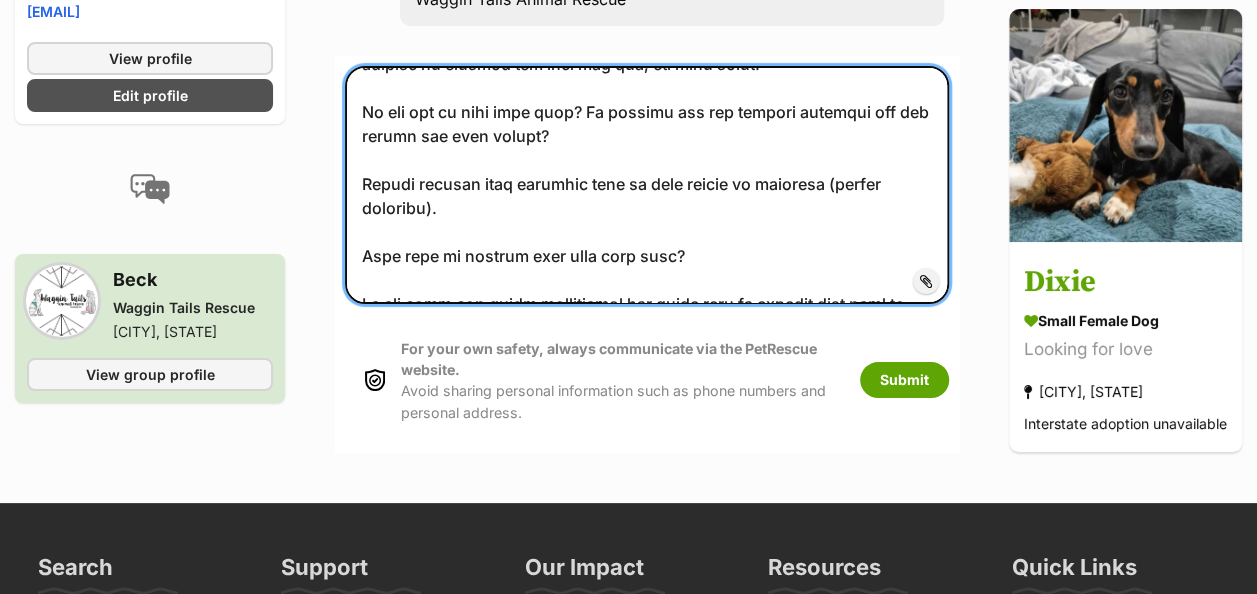 click at bounding box center [647, 185] 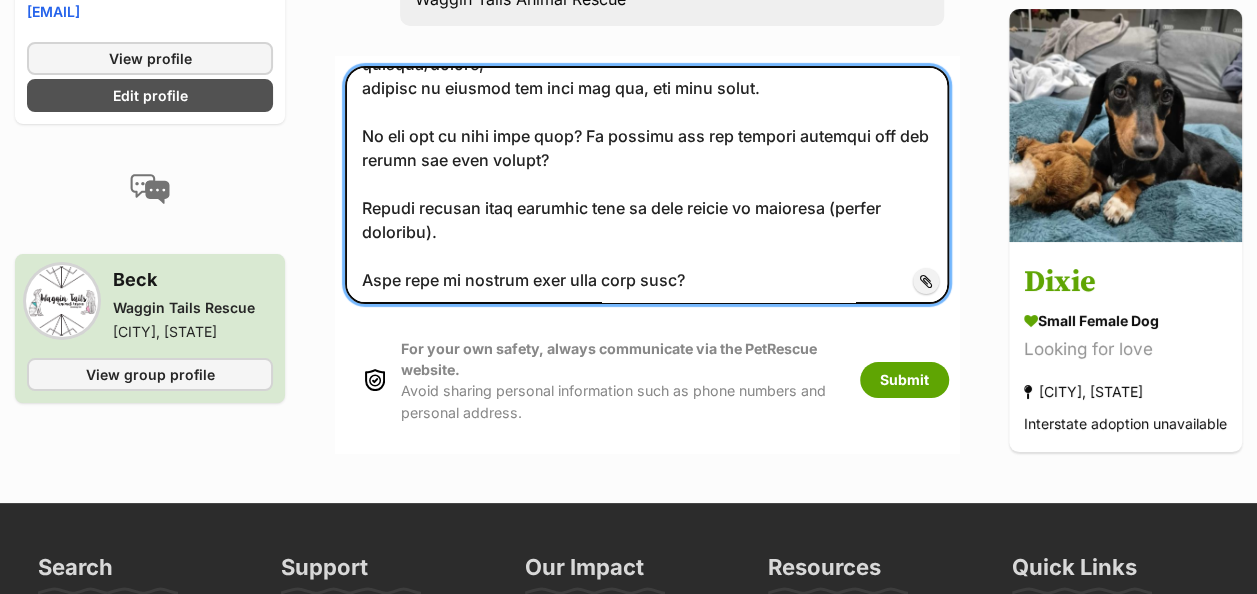 click at bounding box center (647, 185) 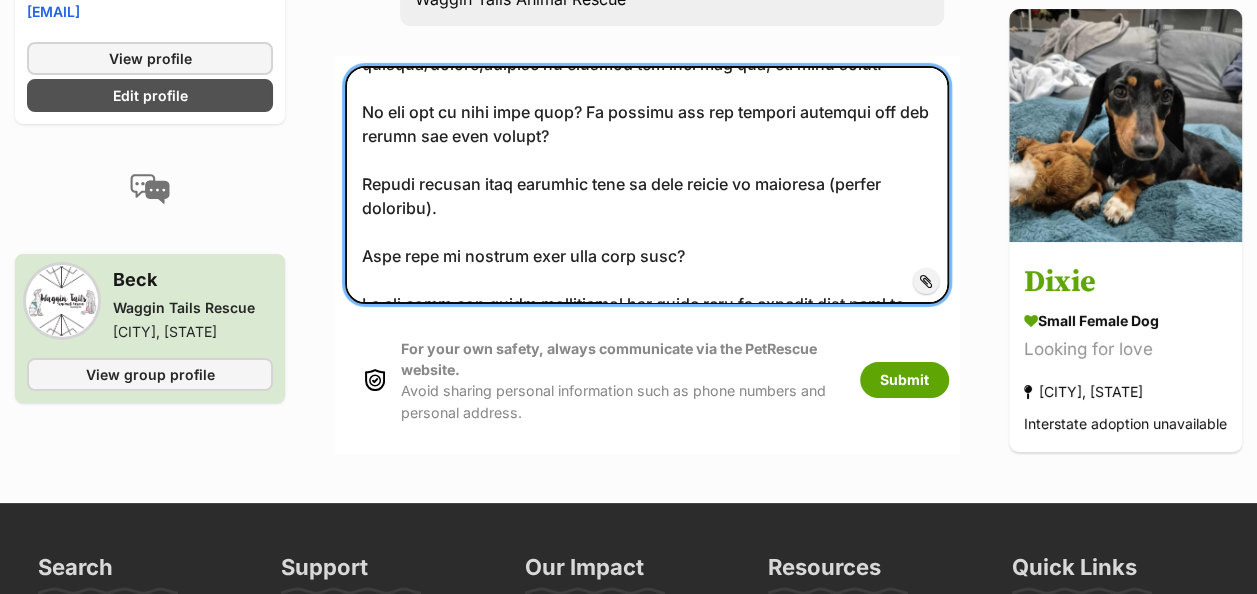 click at bounding box center (647, 185) 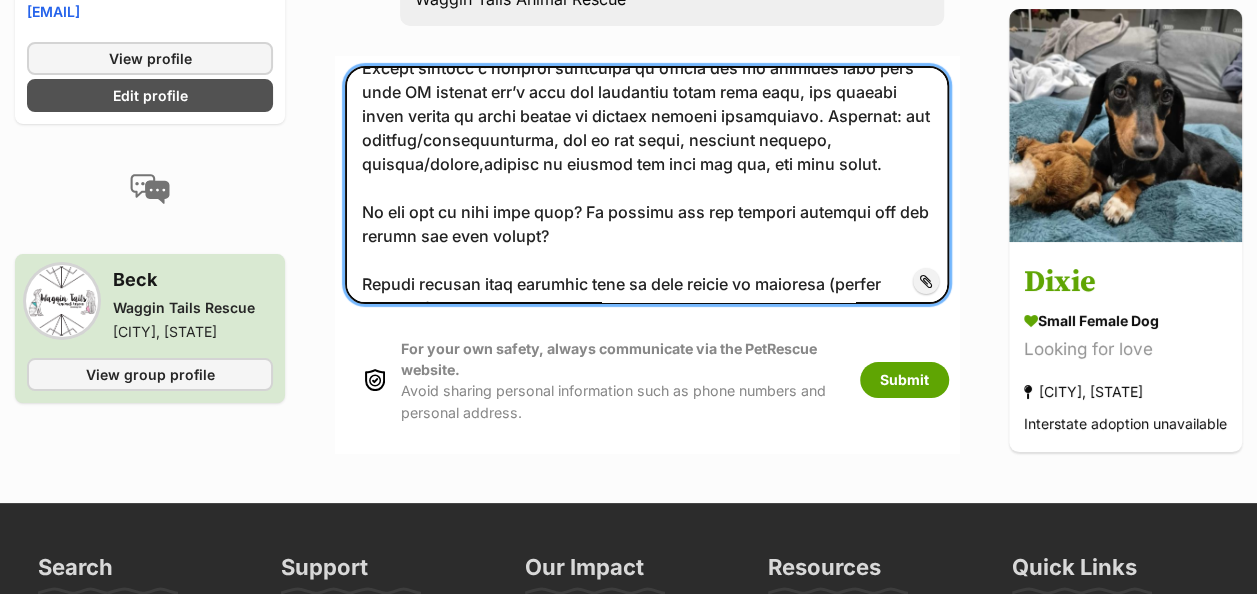 scroll, scrollTop: 2455, scrollLeft: 0, axis: vertical 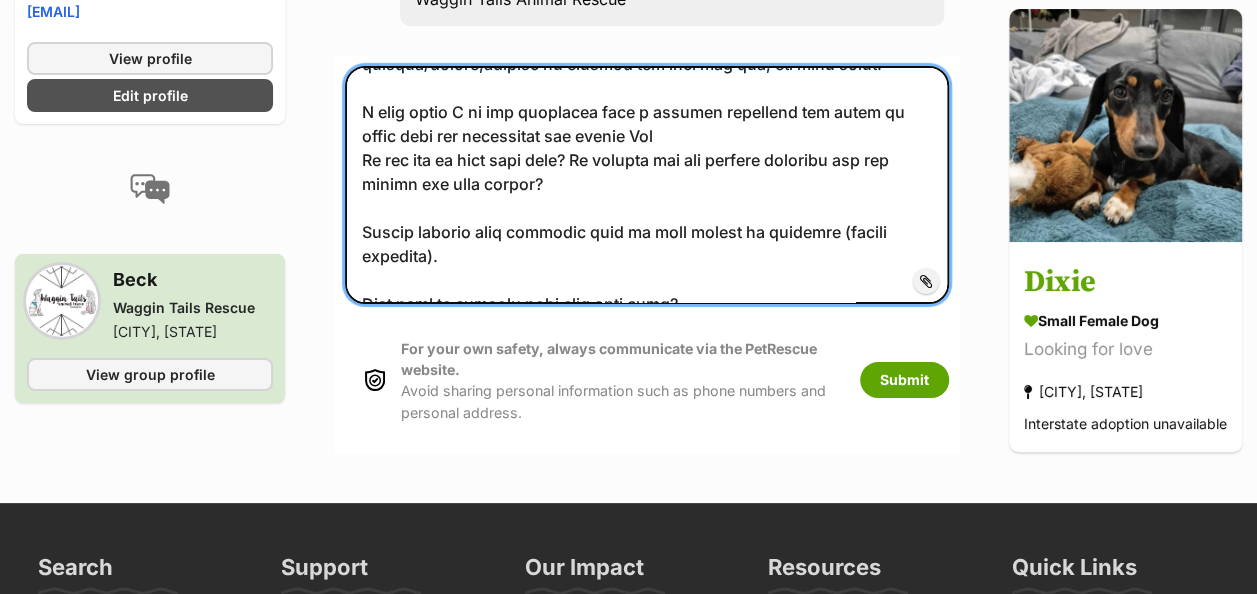 click at bounding box center (647, 185) 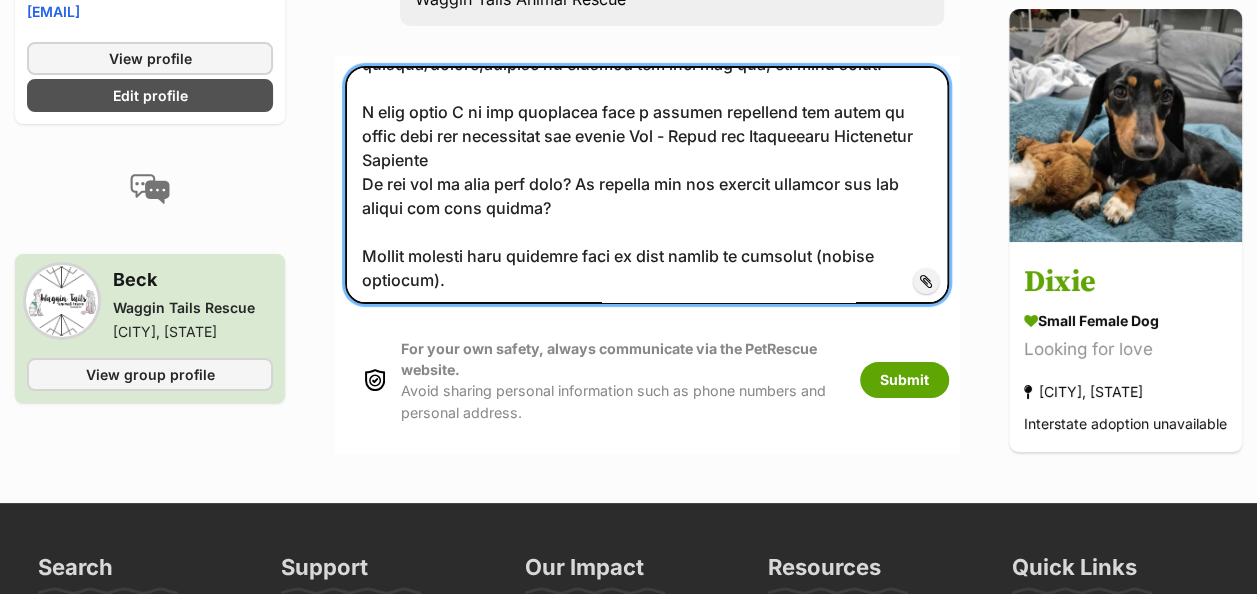 click at bounding box center (647, 185) 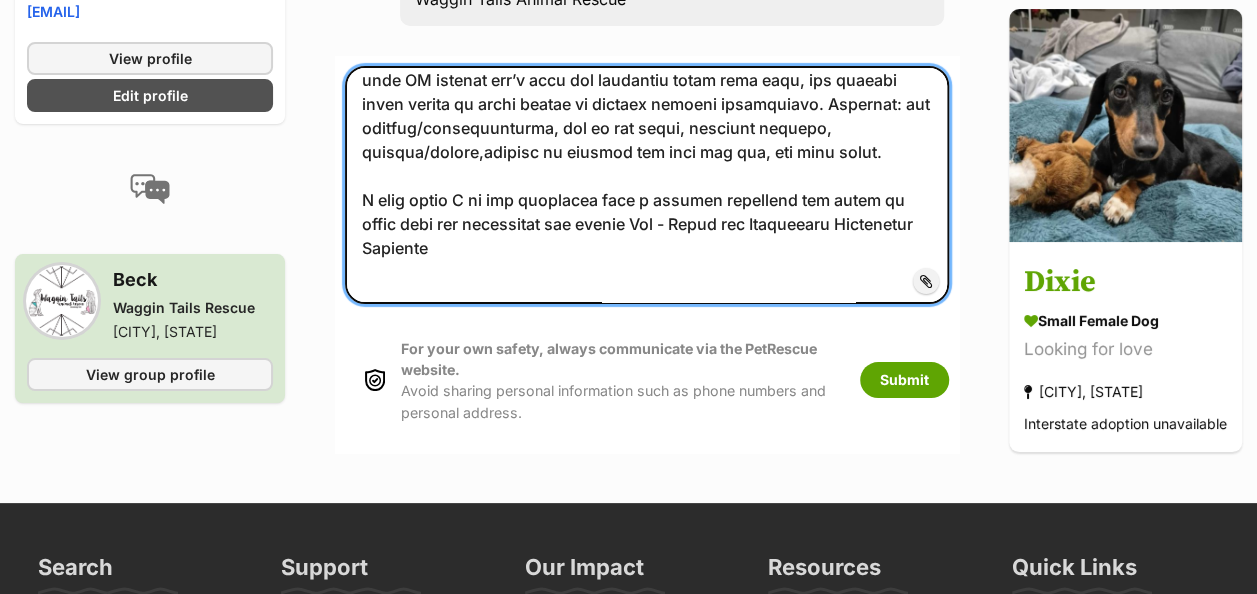 scroll, scrollTop: 2467, scrollLeft: 0, axis: vertical 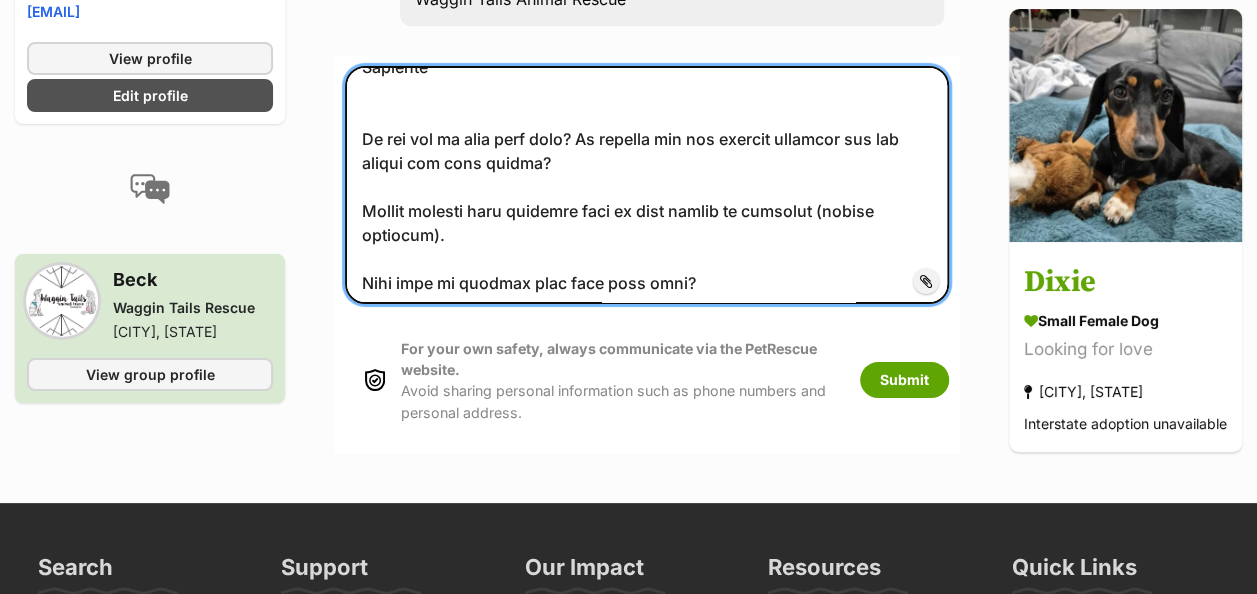 click at bounding box center (647, 185) 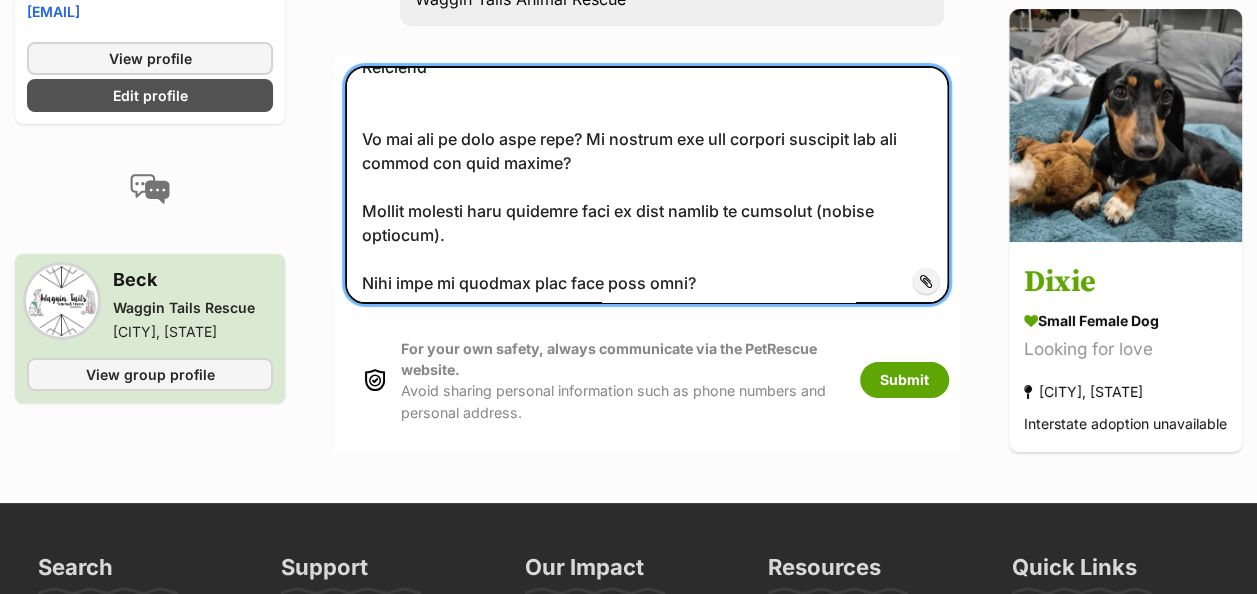 scroll, scrollTop: 2648, scrollLeft: 0, axis: vertical 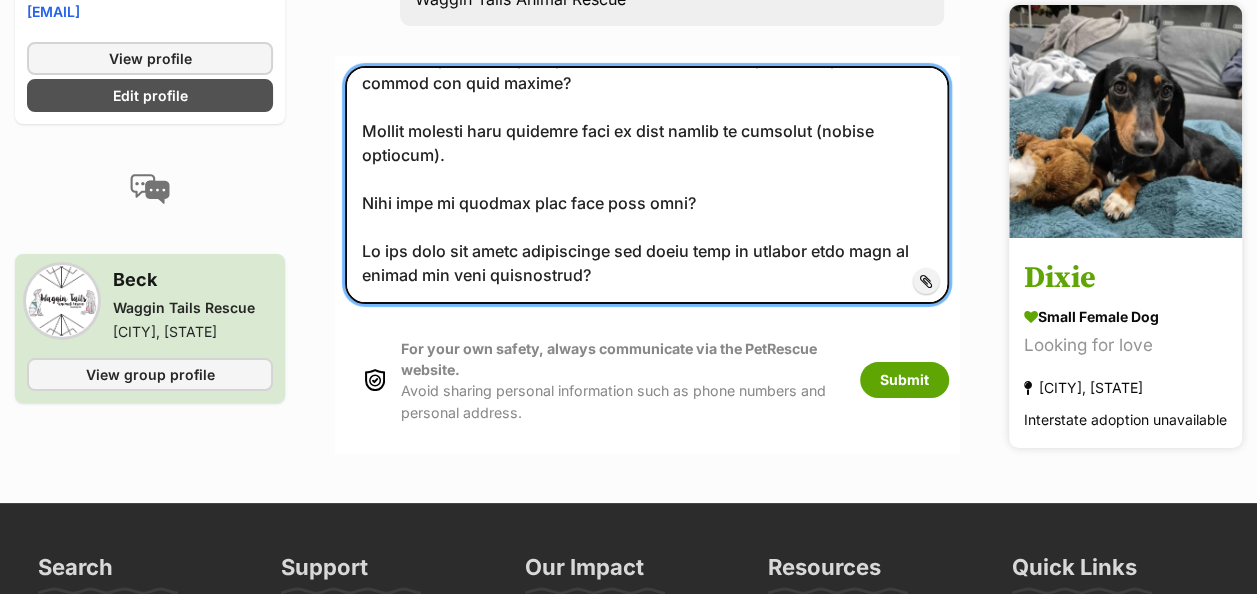 type on "Name:
[FIRST] [LAST]
Age:
48 years
Address:
24 Red Oak Terrace, [CITY], [STATE] 3975
Mobile number:
[PHONE]
[ANIMAL_TYPE] name/type of [ANIMAL_TYPE] do you are interested in:
Dixie
Do other people live with you? Kids? What are their ages?
[FIRST] 48
Corey 47
Patrick 19
Lily 17
Rose 16
Violet 10
What is your occupation? And roughly how long will you be away from home?
I work in retail and also as a disability support worker. As I work predominately at nigh time and on weekends and my husband works during weekdays there is almost always somebody at home.  At the most I might be out during the day for 3 hours running errands and taking my children to appointments.
Do you have any other pets? If so what is their breed, age, sex,
temperament and their vet work status?
Yes we have a beautiful senior labrador named Daphne aged 12 years.  Daphne is well socialised and has lived with us since she was 3 years old alongside our Staffy who passed from age related illness last year.  Daphne is very gentle and is not one for rough..." 